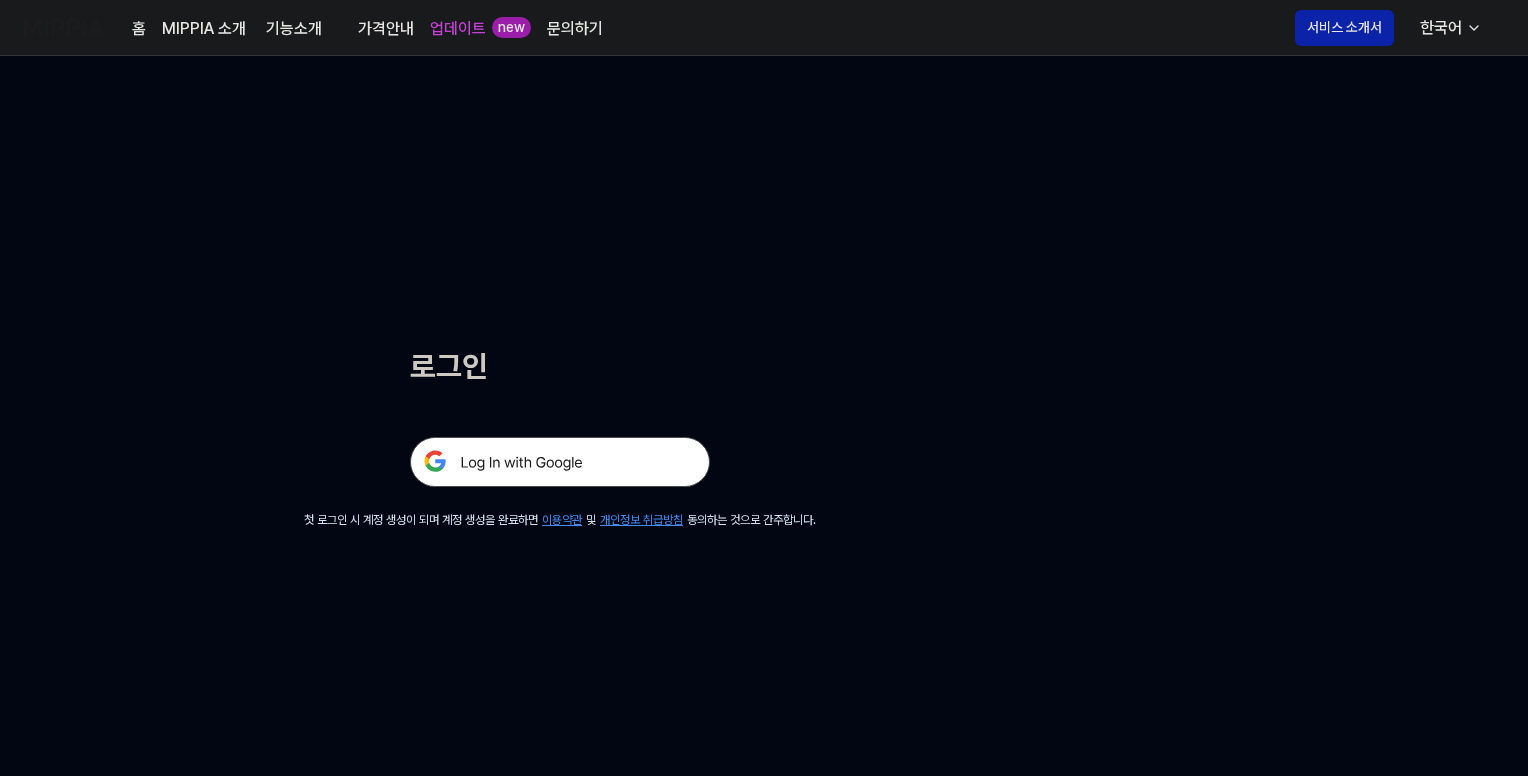 scroll, scrollTop: 0, scrollLeft: 0, axis: both 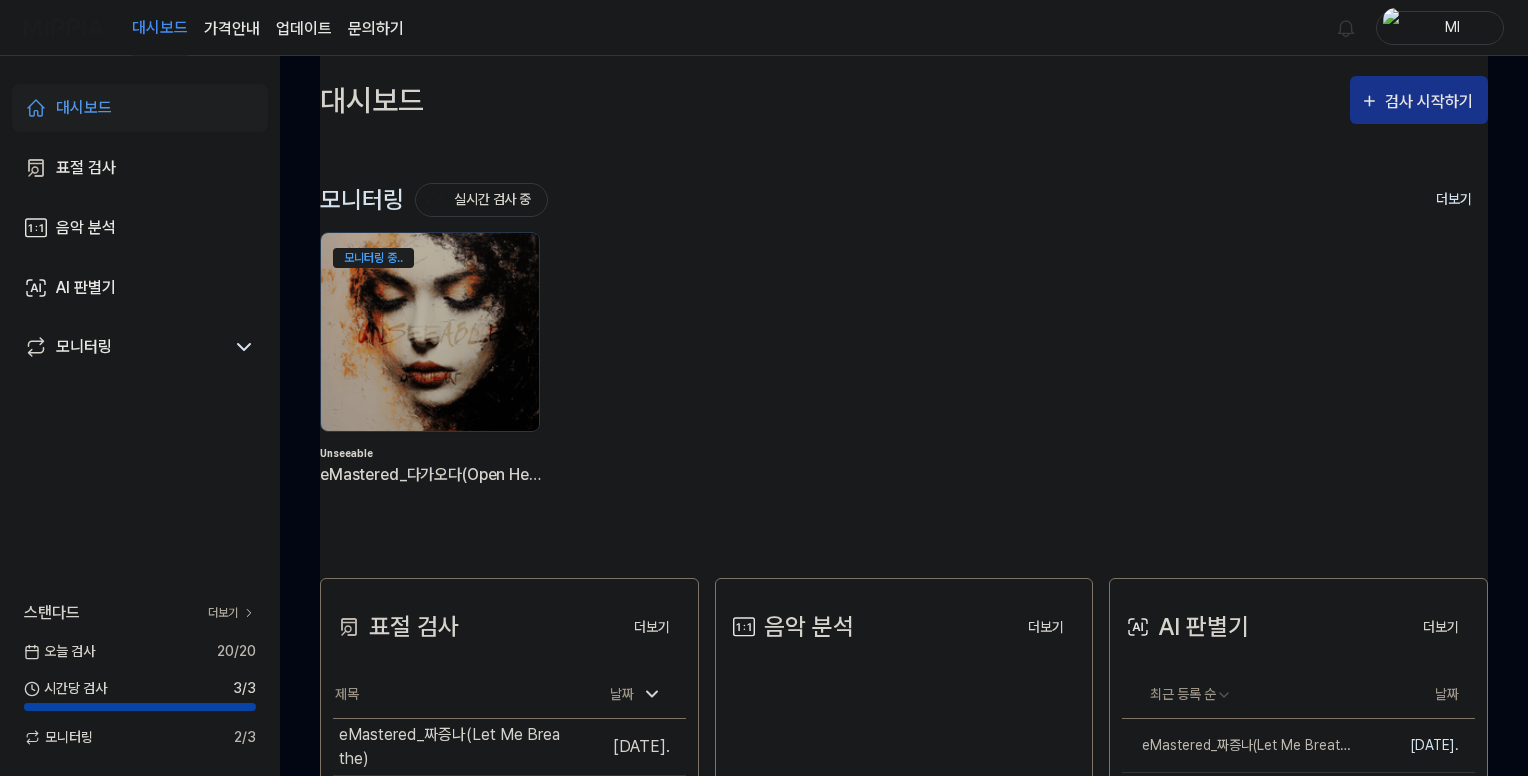 click on "검사 시작하기" at bounding box center [1431, 102] 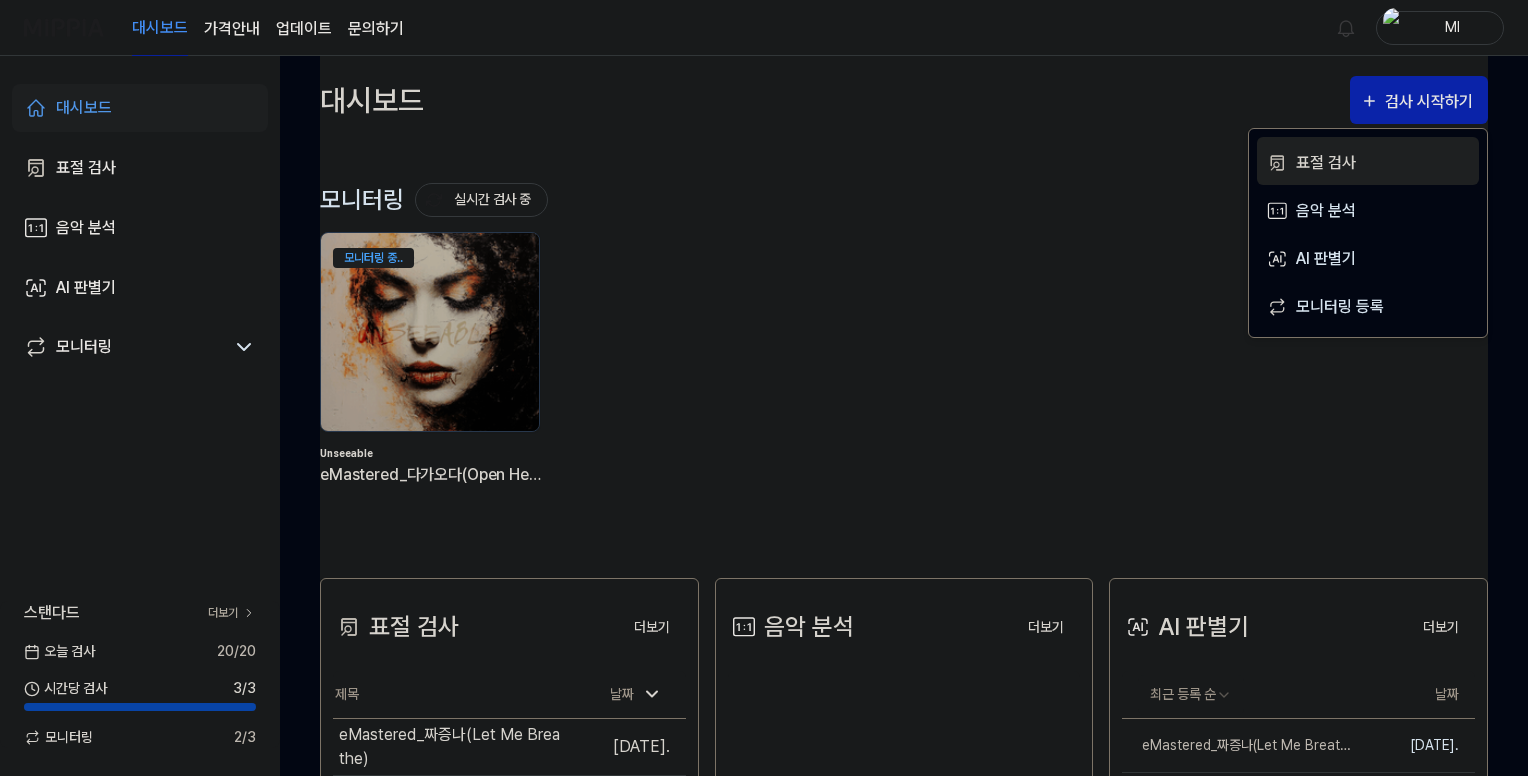 click on "표절 검사" at bounding box center (1383, 163) 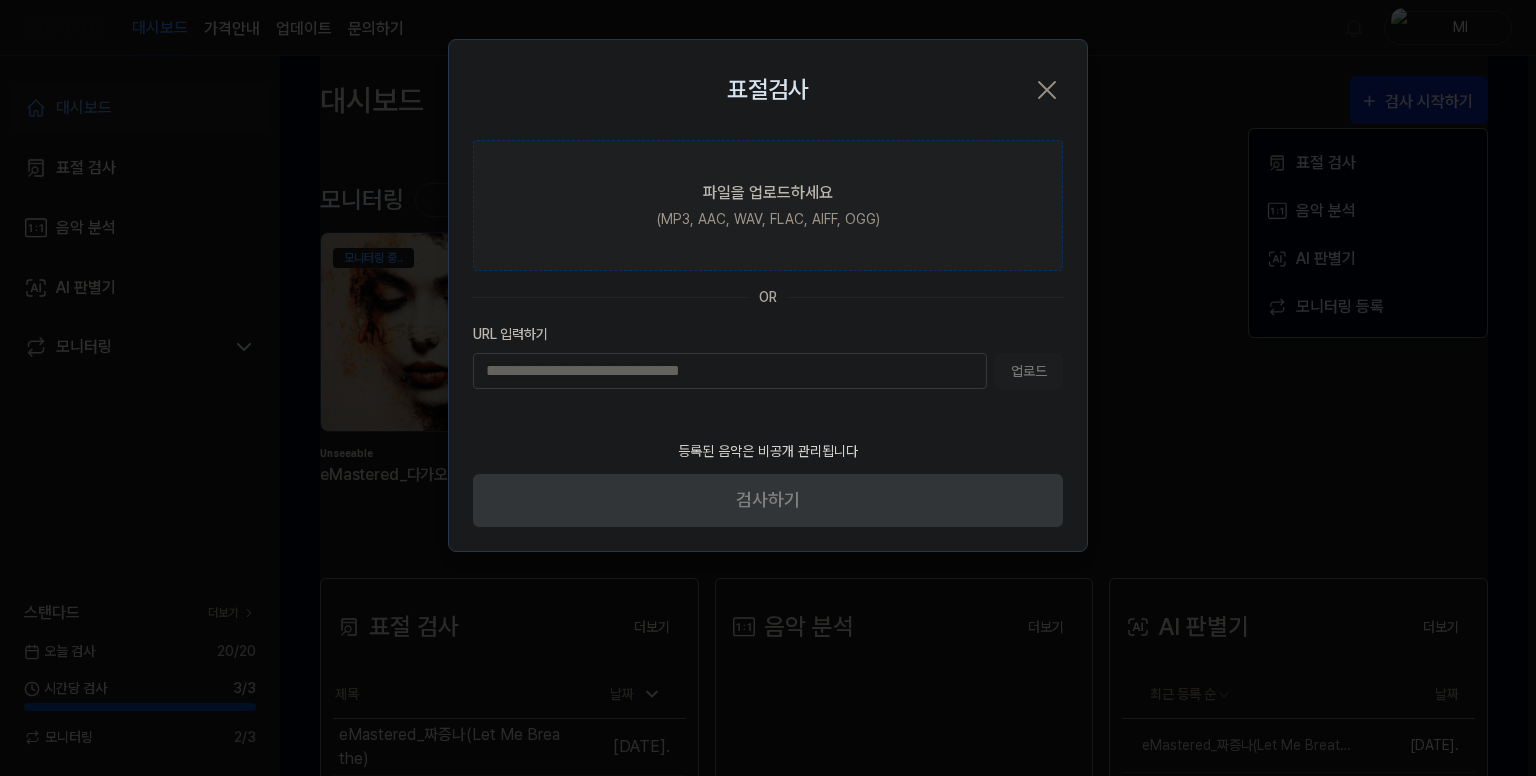 click on "파일을 업로드하세요 (MP3, AAC, WAV, FLAC, AIFF, OGG)" at bounding box center [768, 205] 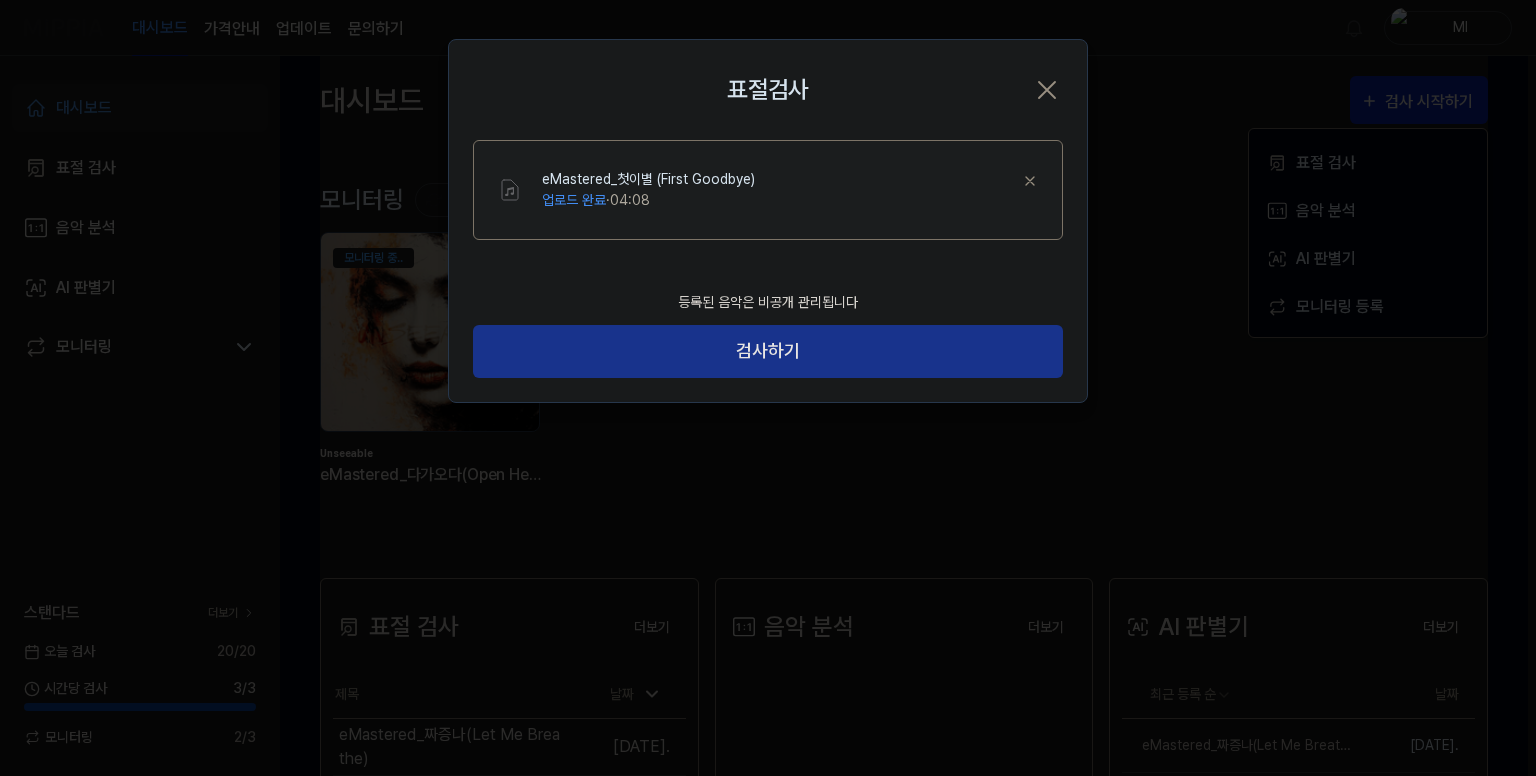 click on "검사하기" at bounding box center [768, 351] 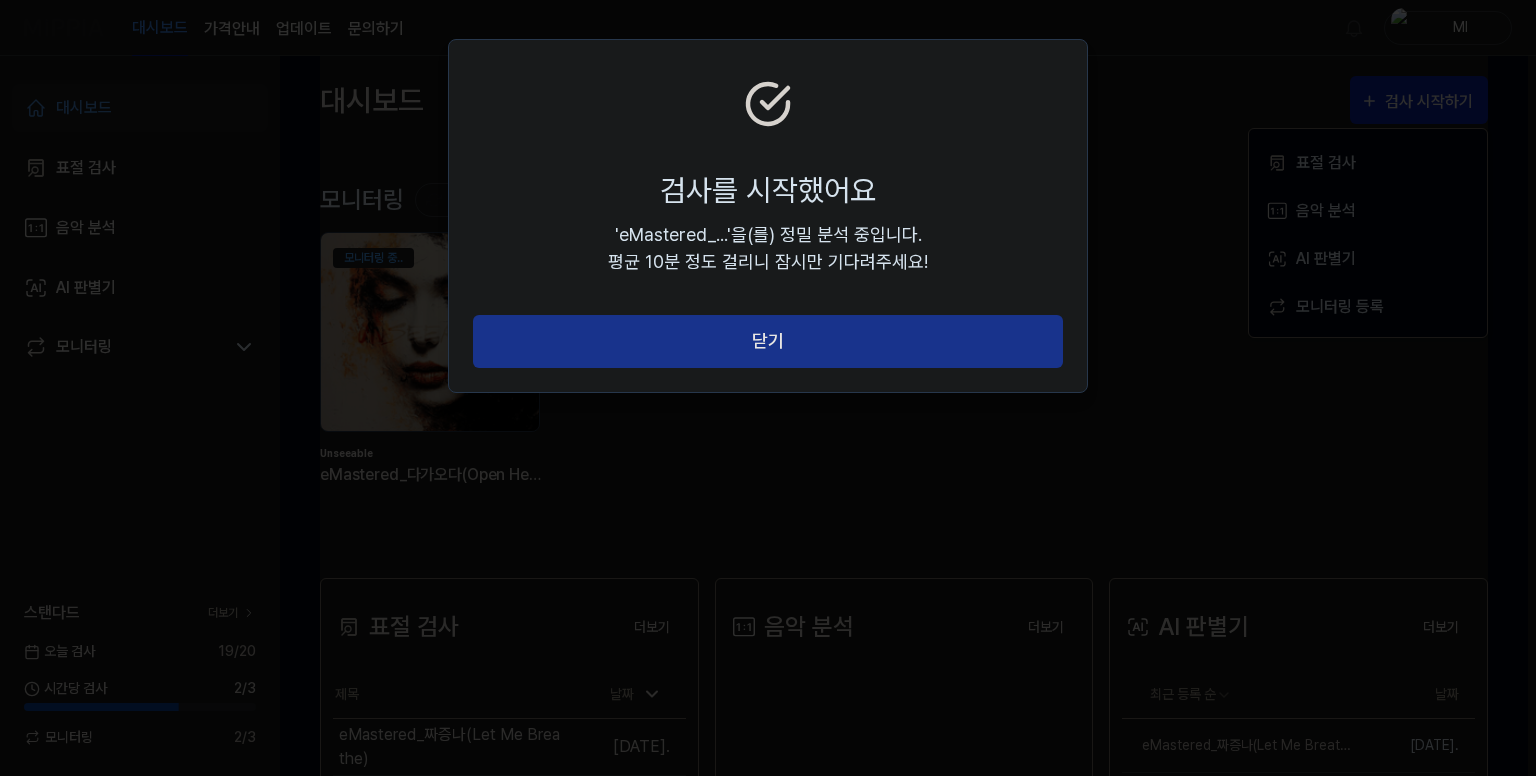 click on "닫기" at bounding box center [768, 341] 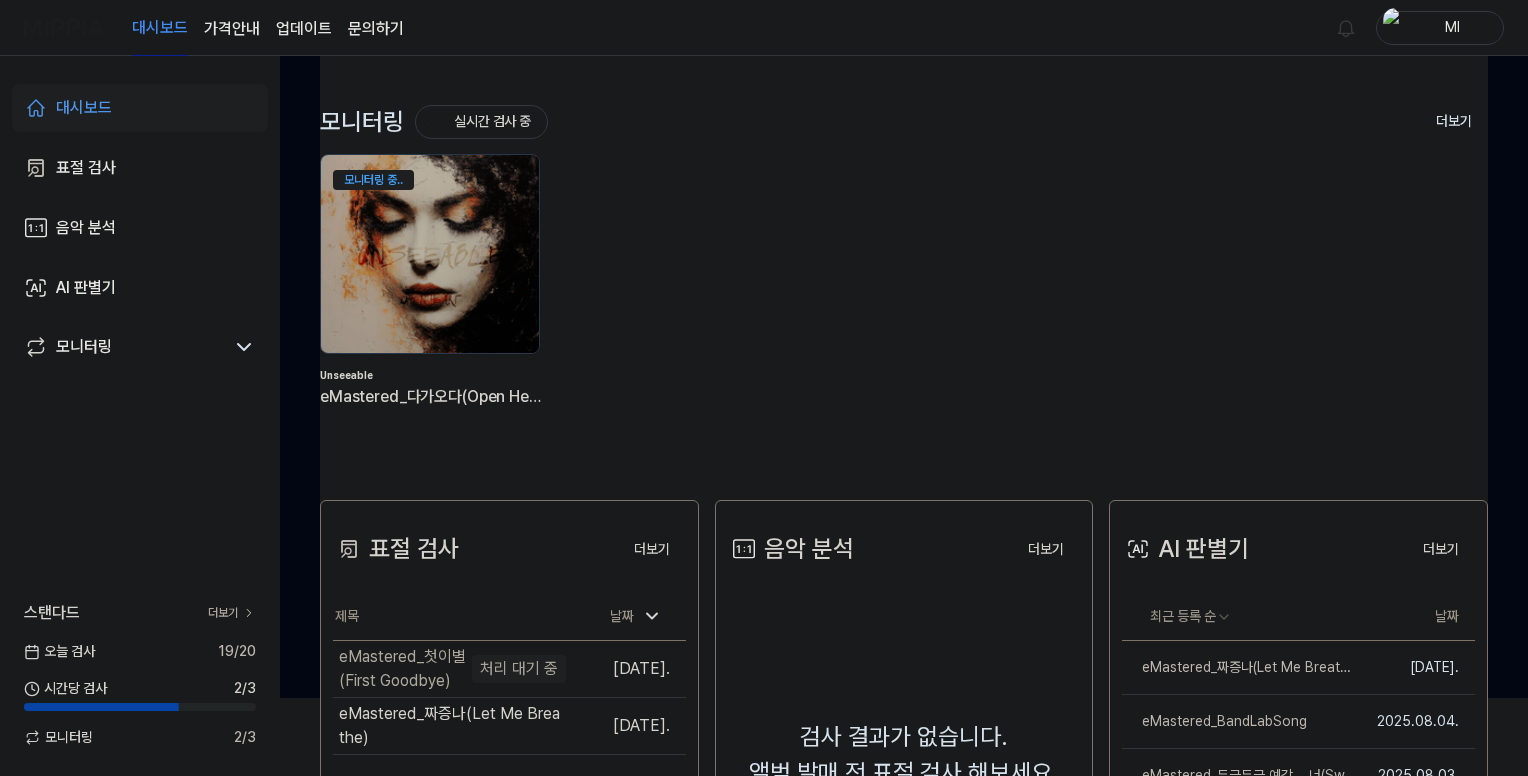 scroll, scrollTop: 0, scrollLeft: 0, axis: both 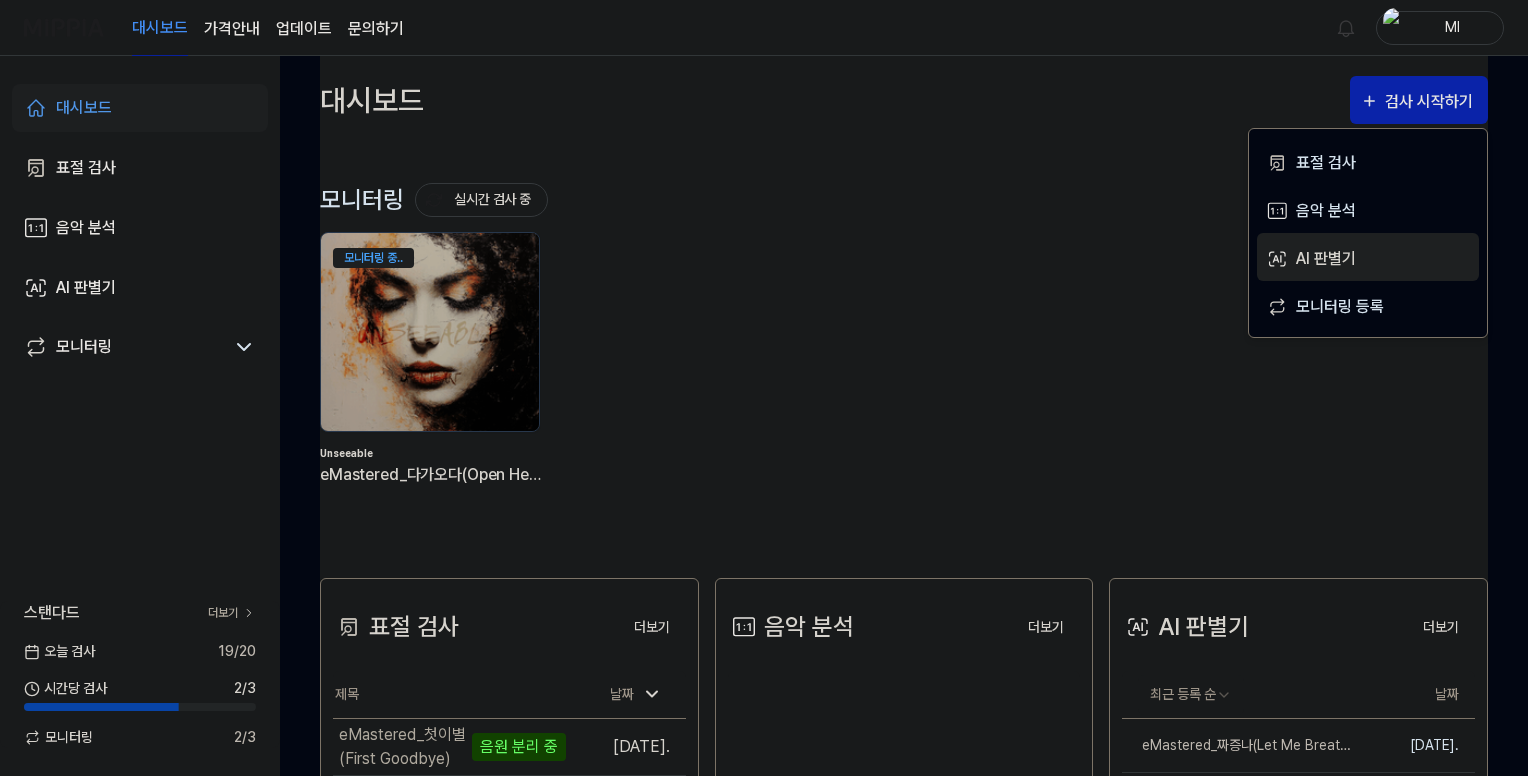 click on "AI 판별기" at bounding box center (1383, 259) 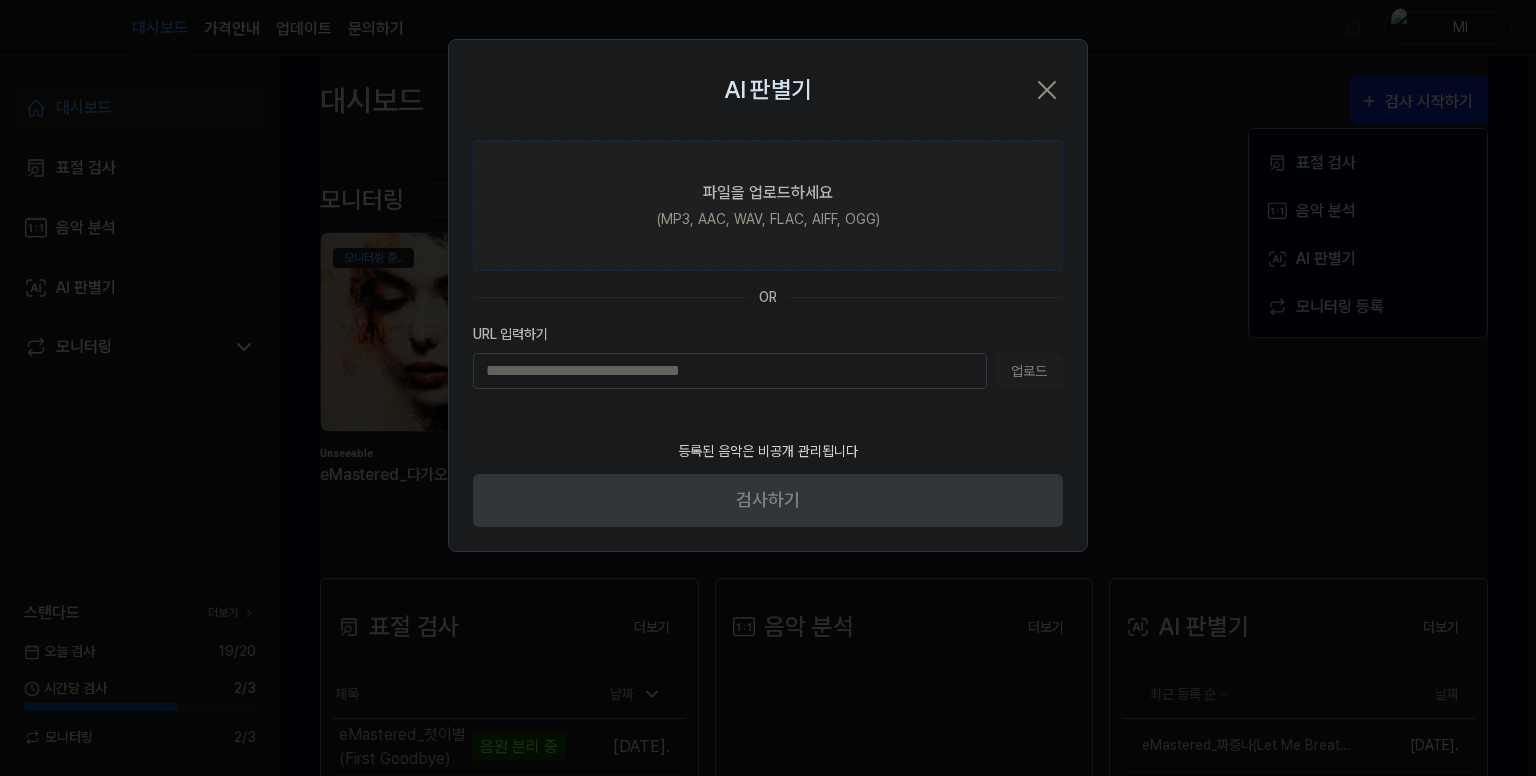 click on "(MP3, AAC, WAV, FLAC, AIFF, OGG)" at bounding box center [768, 219] 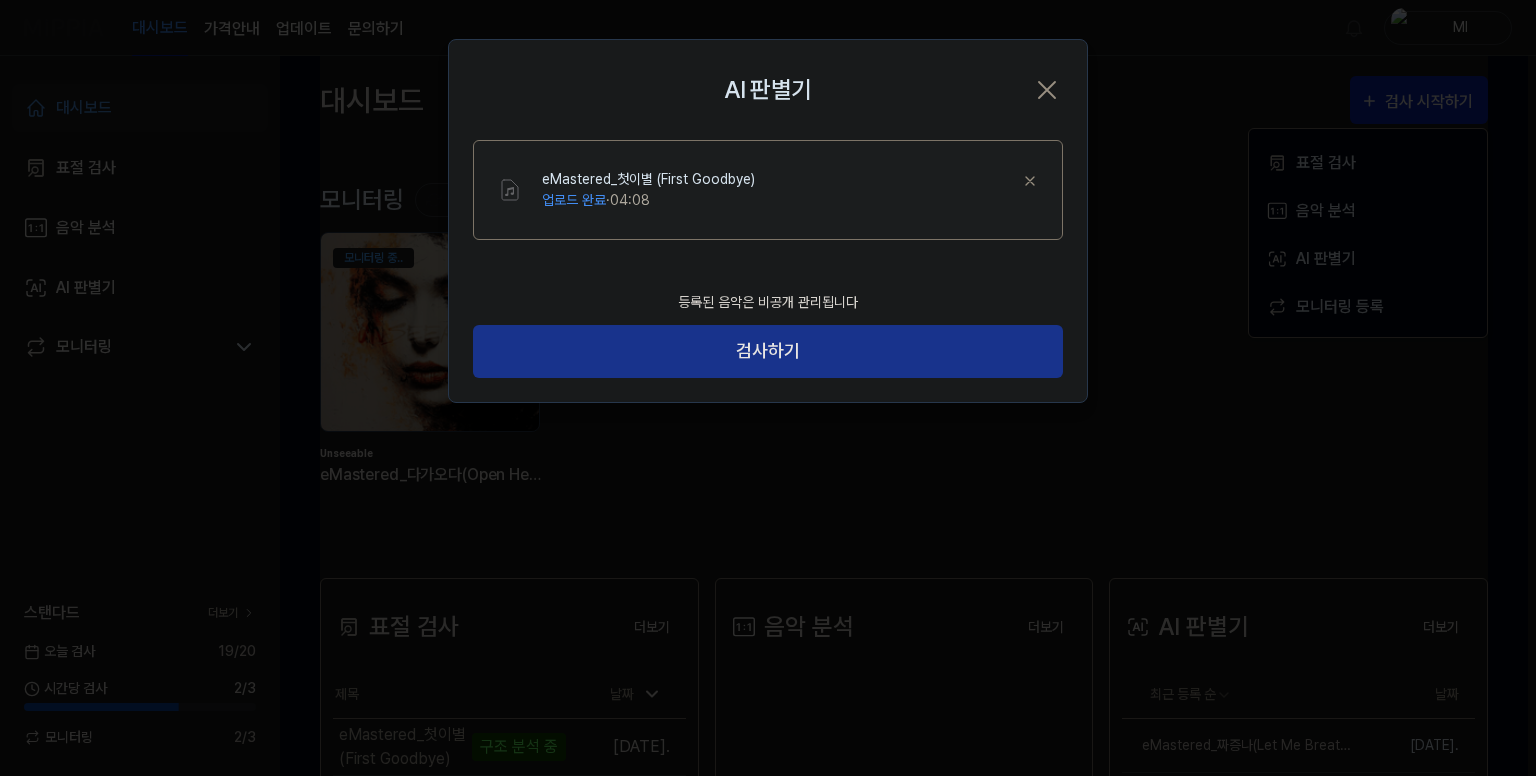 click on "검사하기" at bounding box center [768, 351] 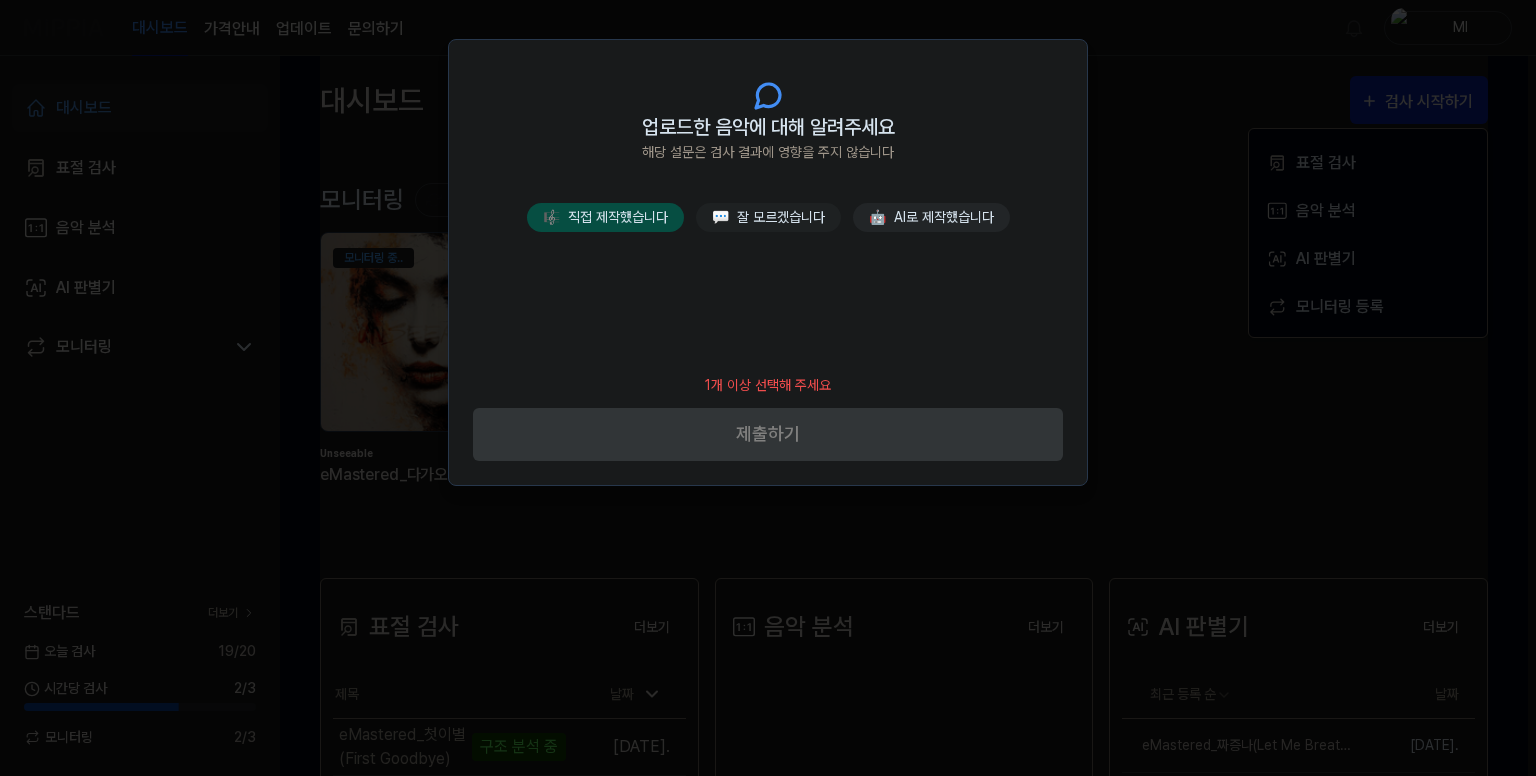 click on "🎼 직접 제작했습니다" at bounding box center [605, 217] 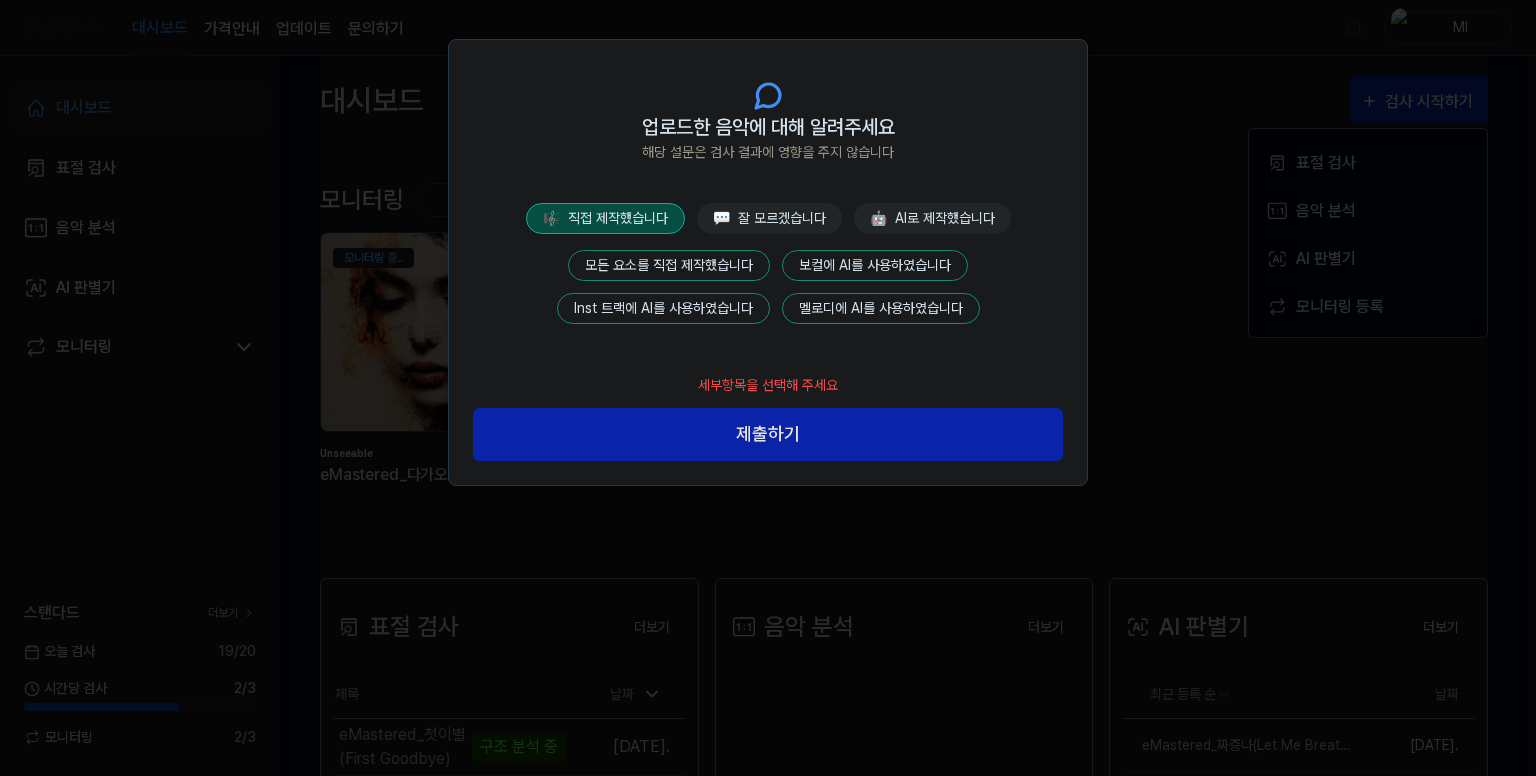 click on "모든 요소를 직접 제작했습니다" at bounding box center [669, 265] 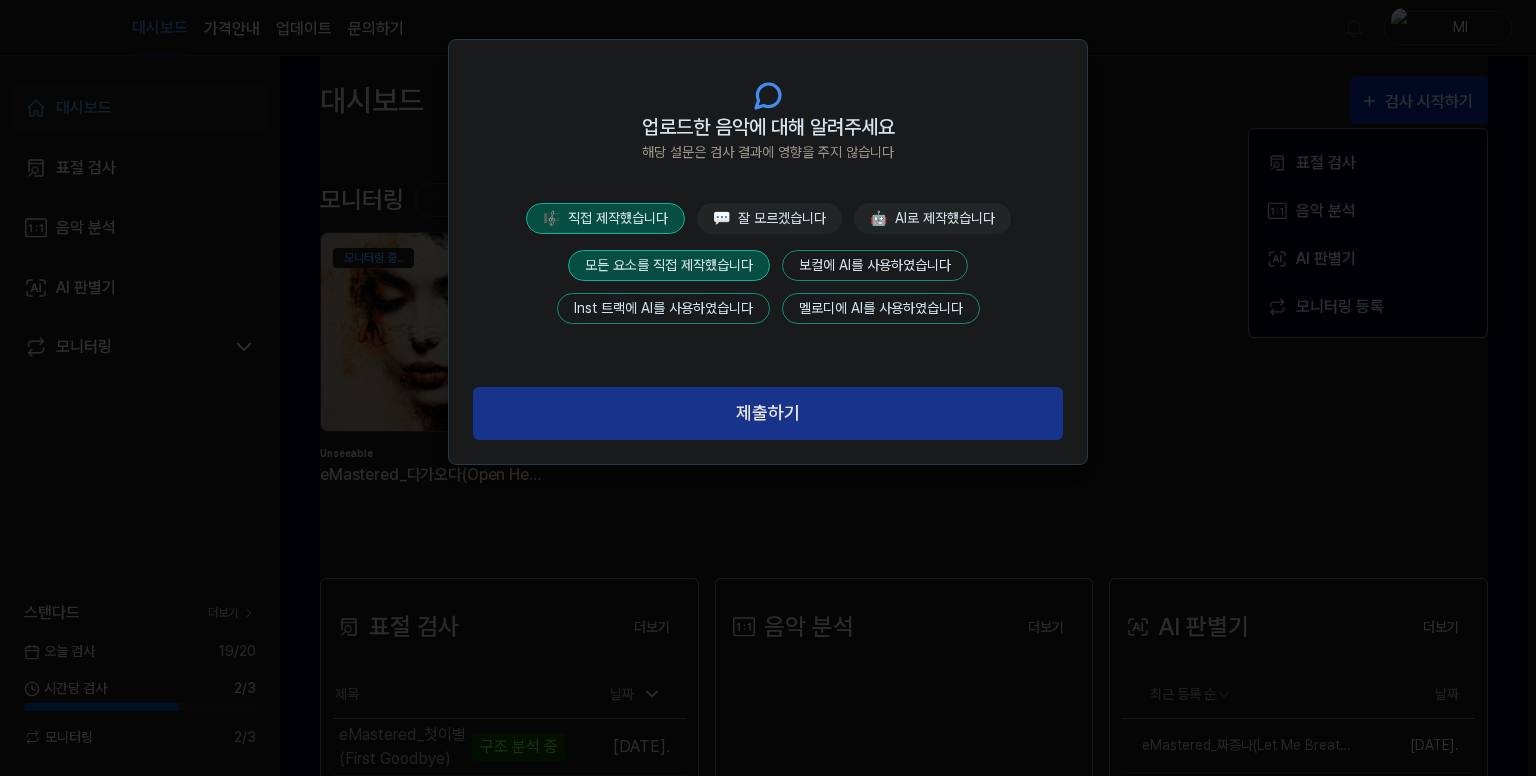 click on "제출하기" at bounding box center (768, 413) 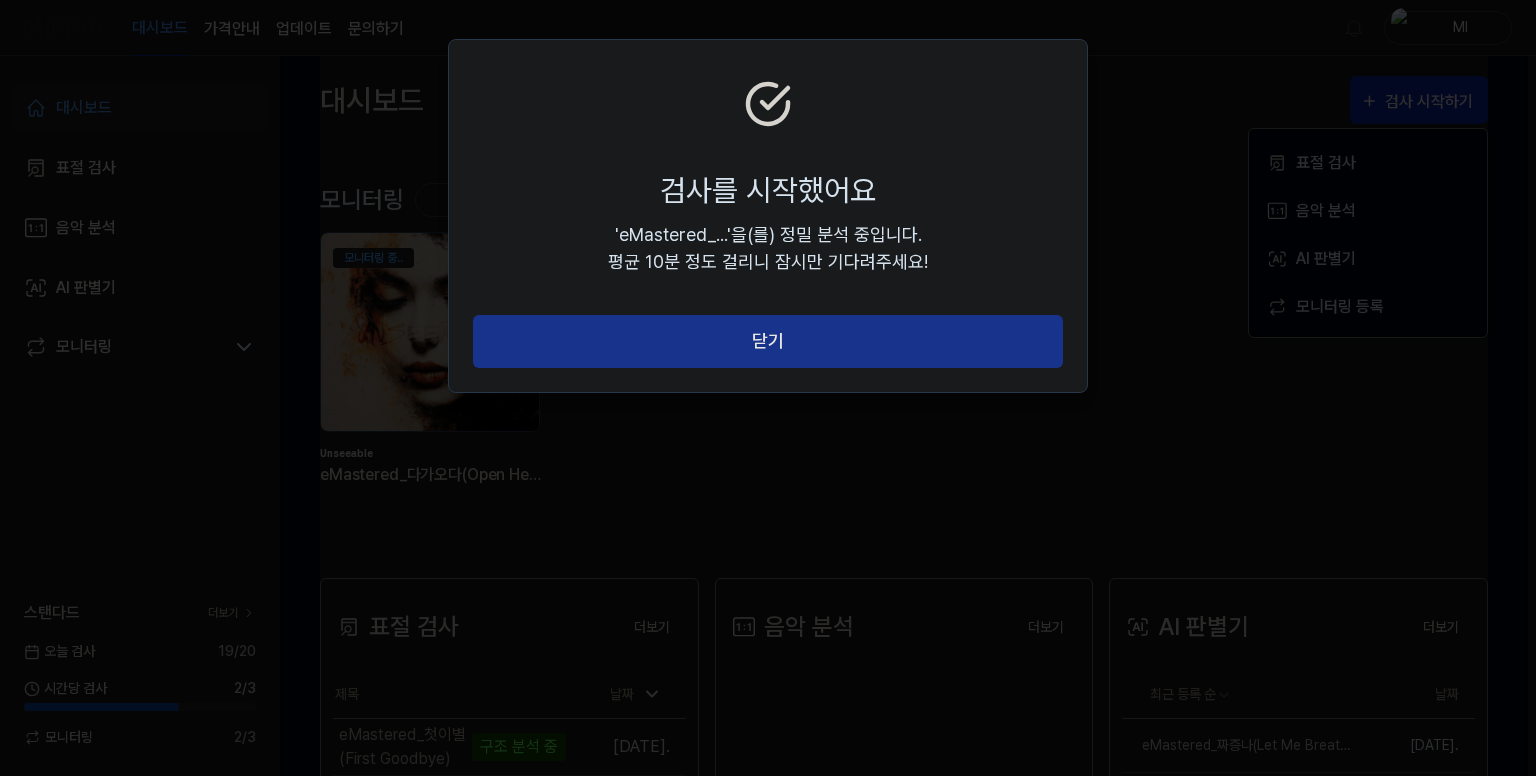 click on "닫기" at bounding box center [768, 341] 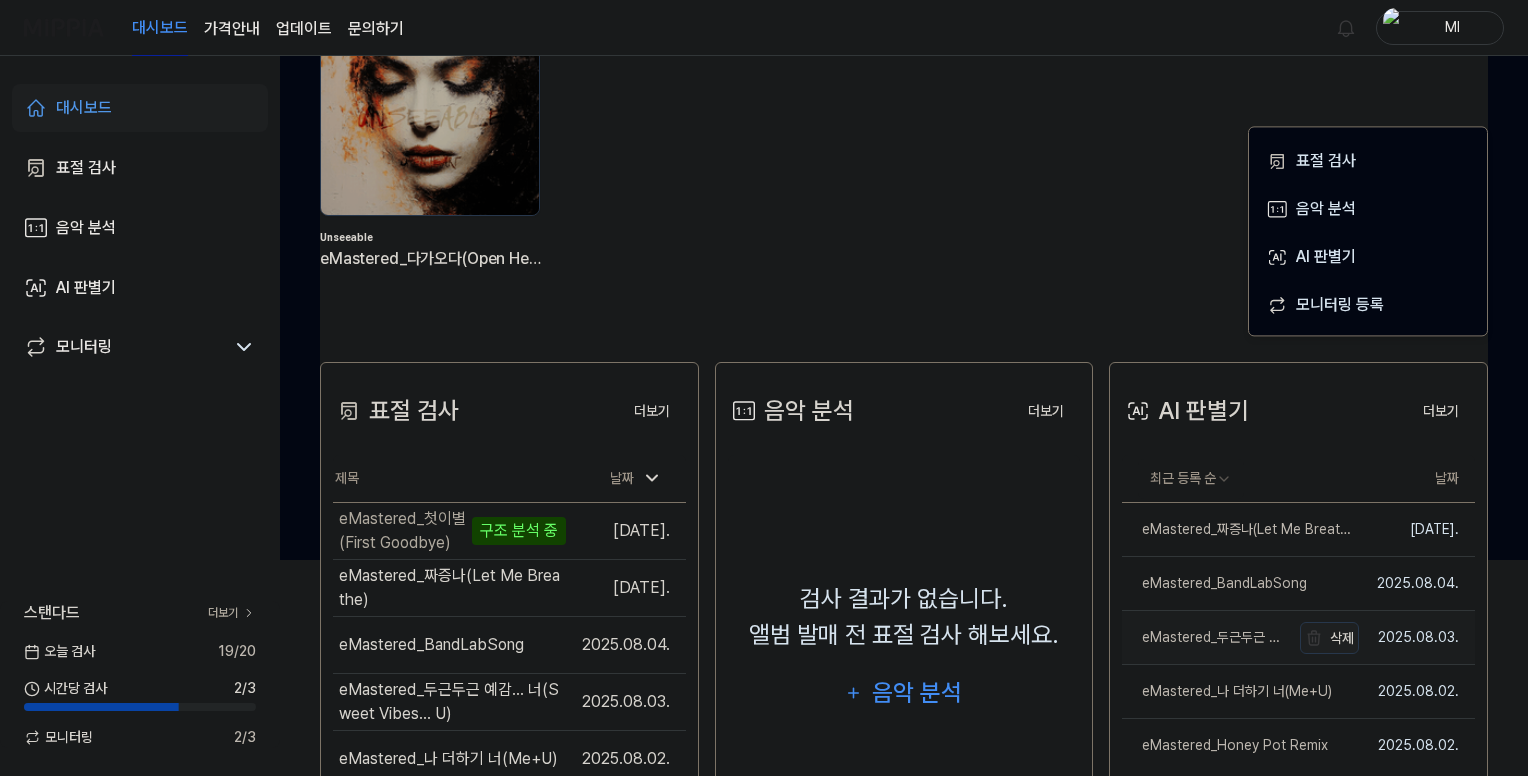 scroll, scrollTop: 405, scrollLeft: 0, axis: vertical 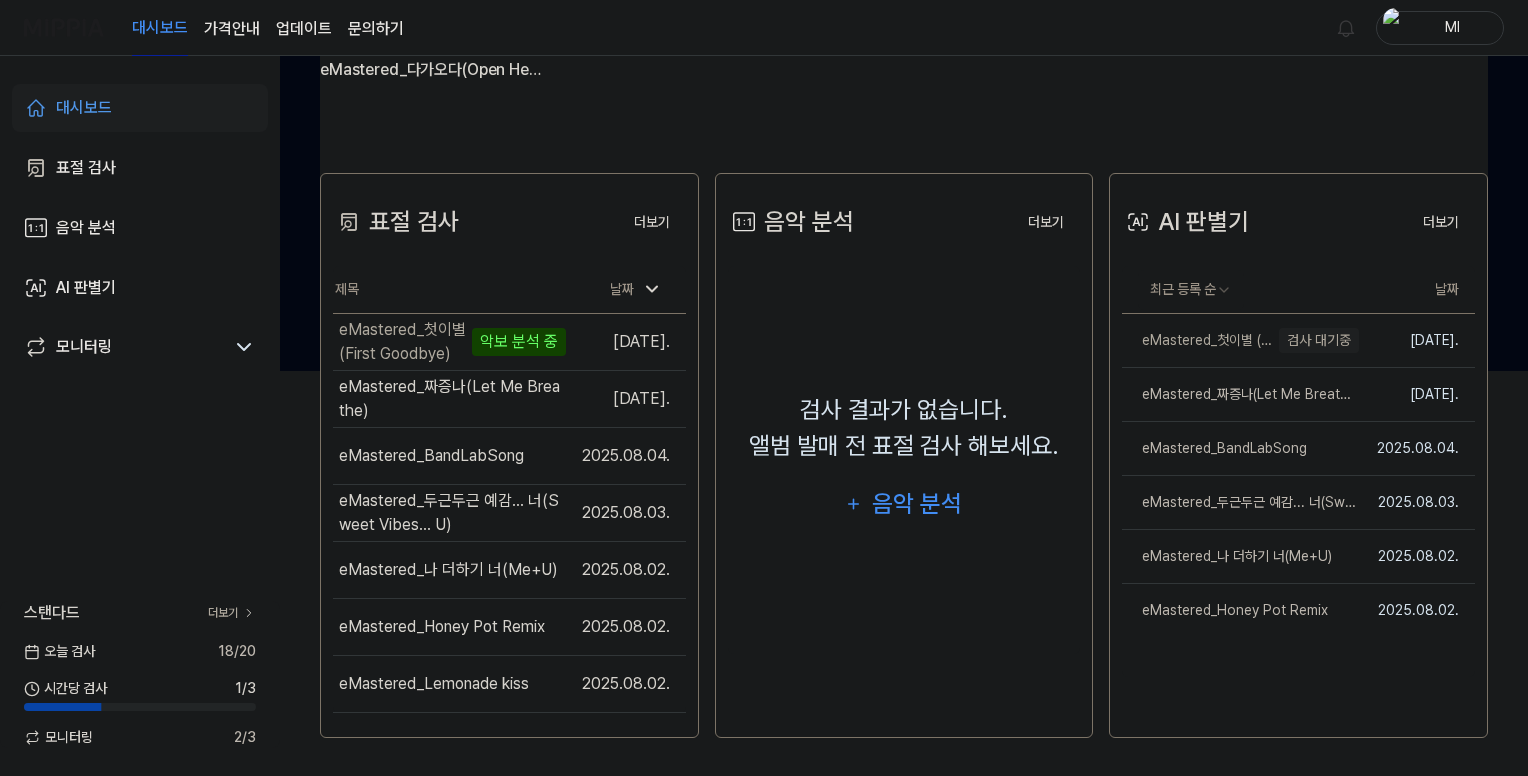 type 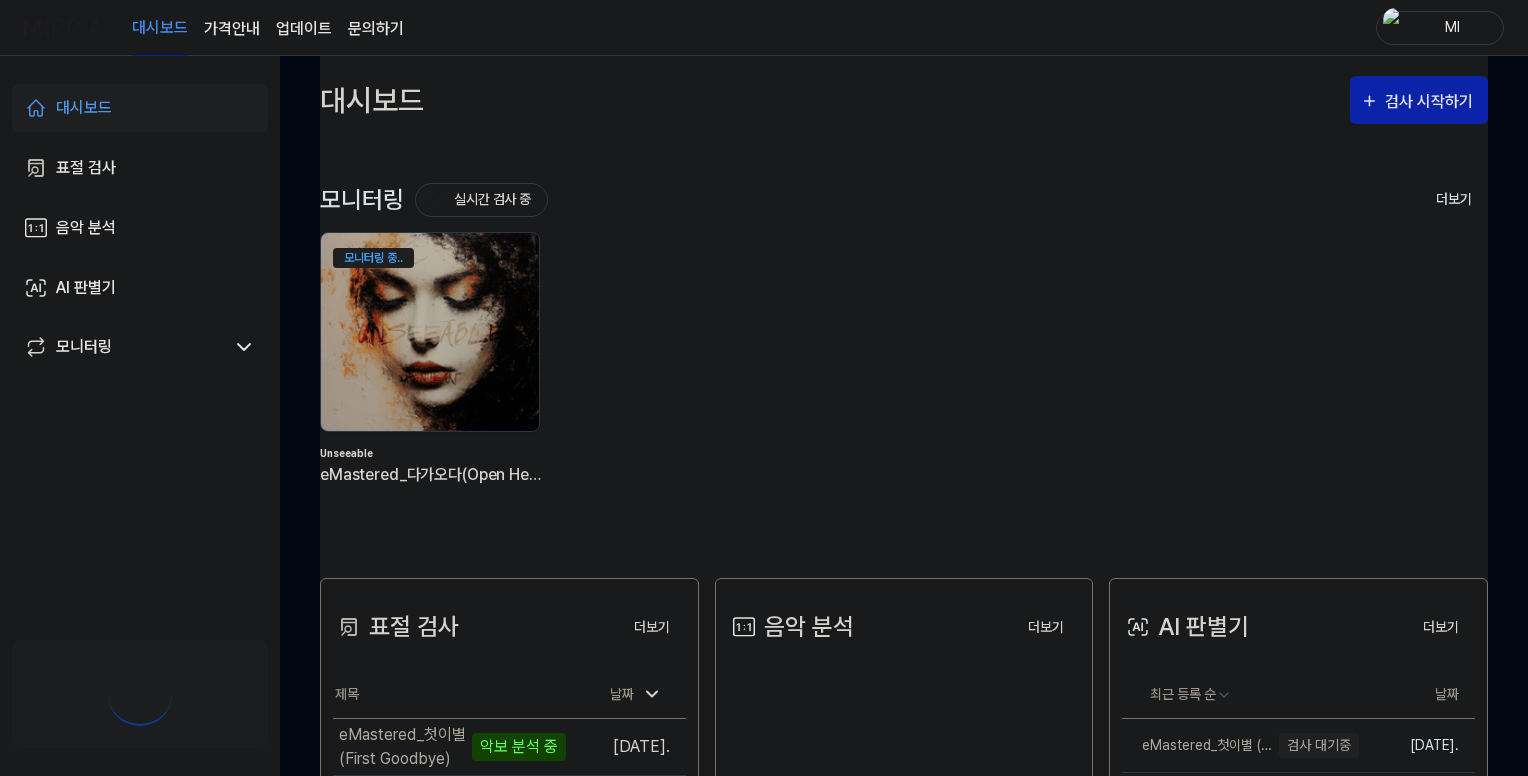 scroll, scrollTop: 405, scrollLeft: 0, axis: vertical 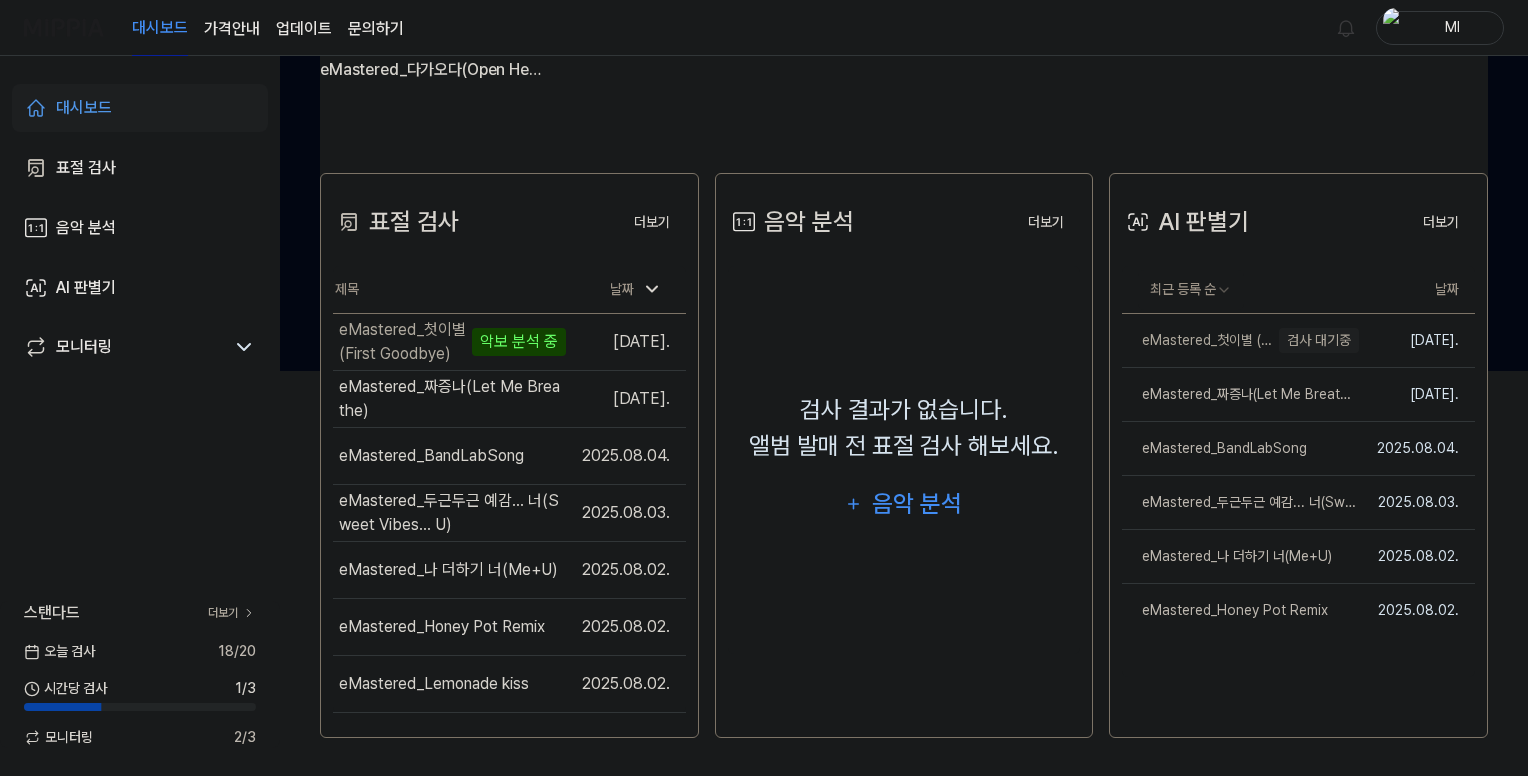 click on "업데이트" at bounding box center [304, 29] 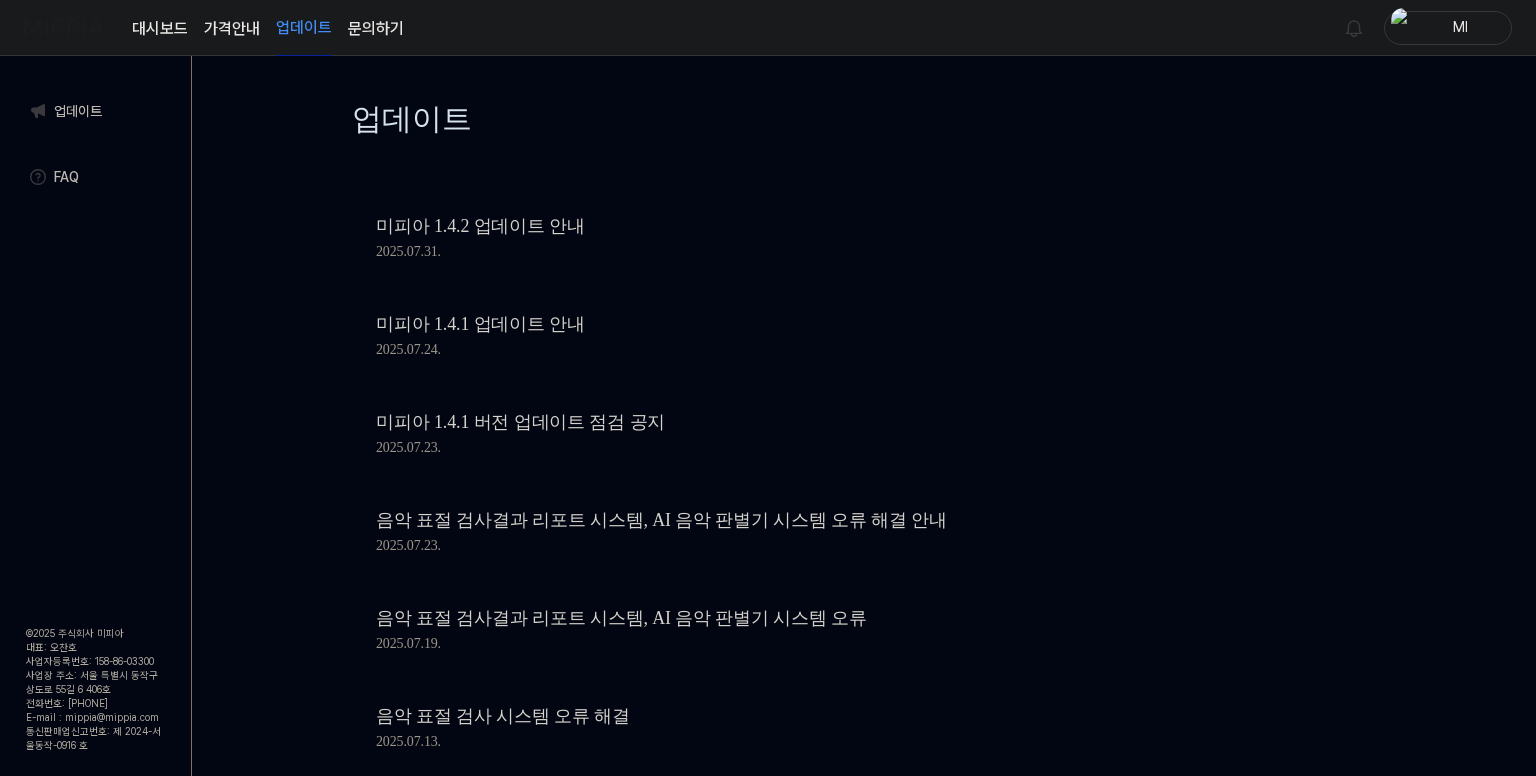 click on "대시보드" at bounding box center (160, 29) 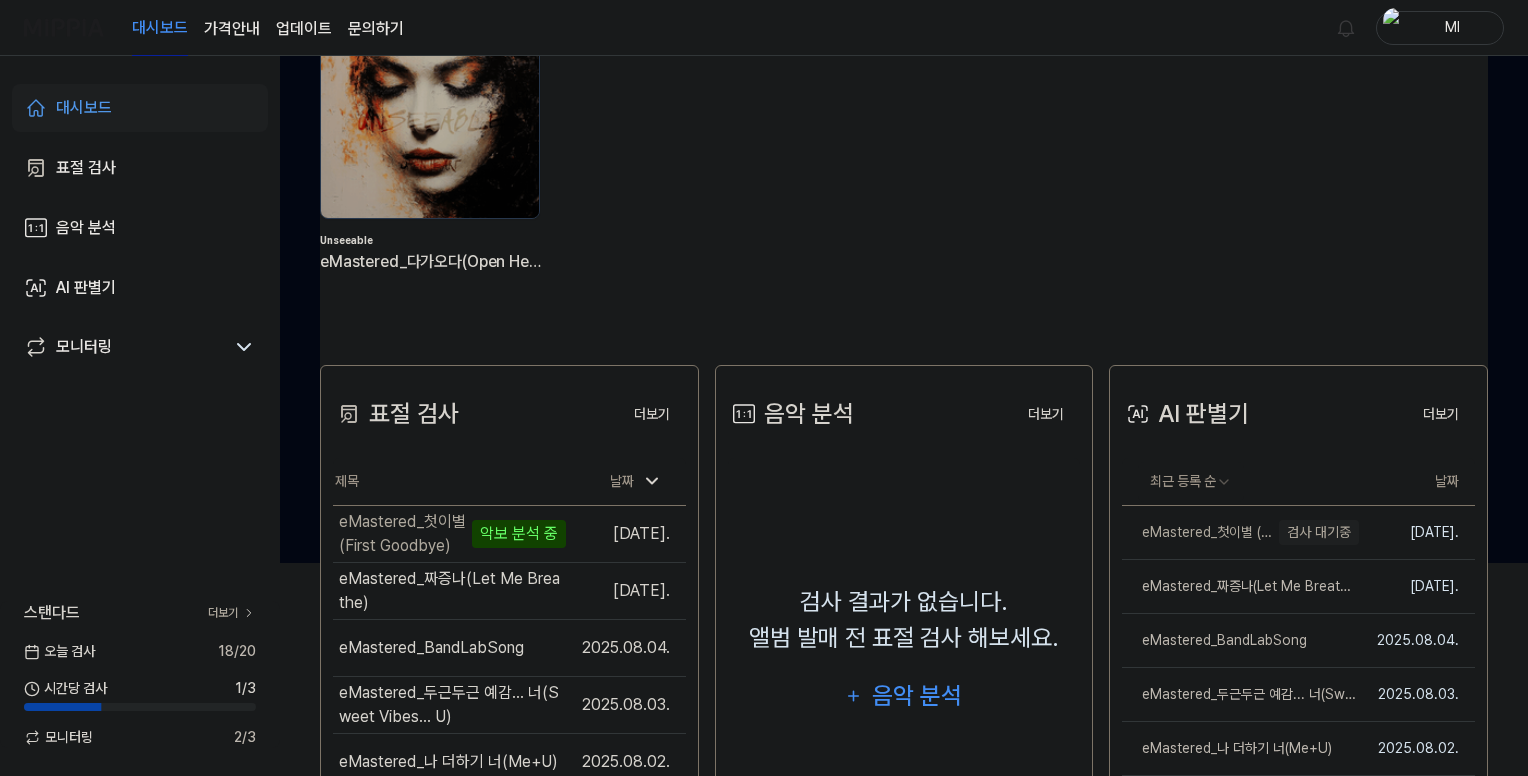 scroll, scrollTop: 405, scrollLeft: 0, axis: vertical 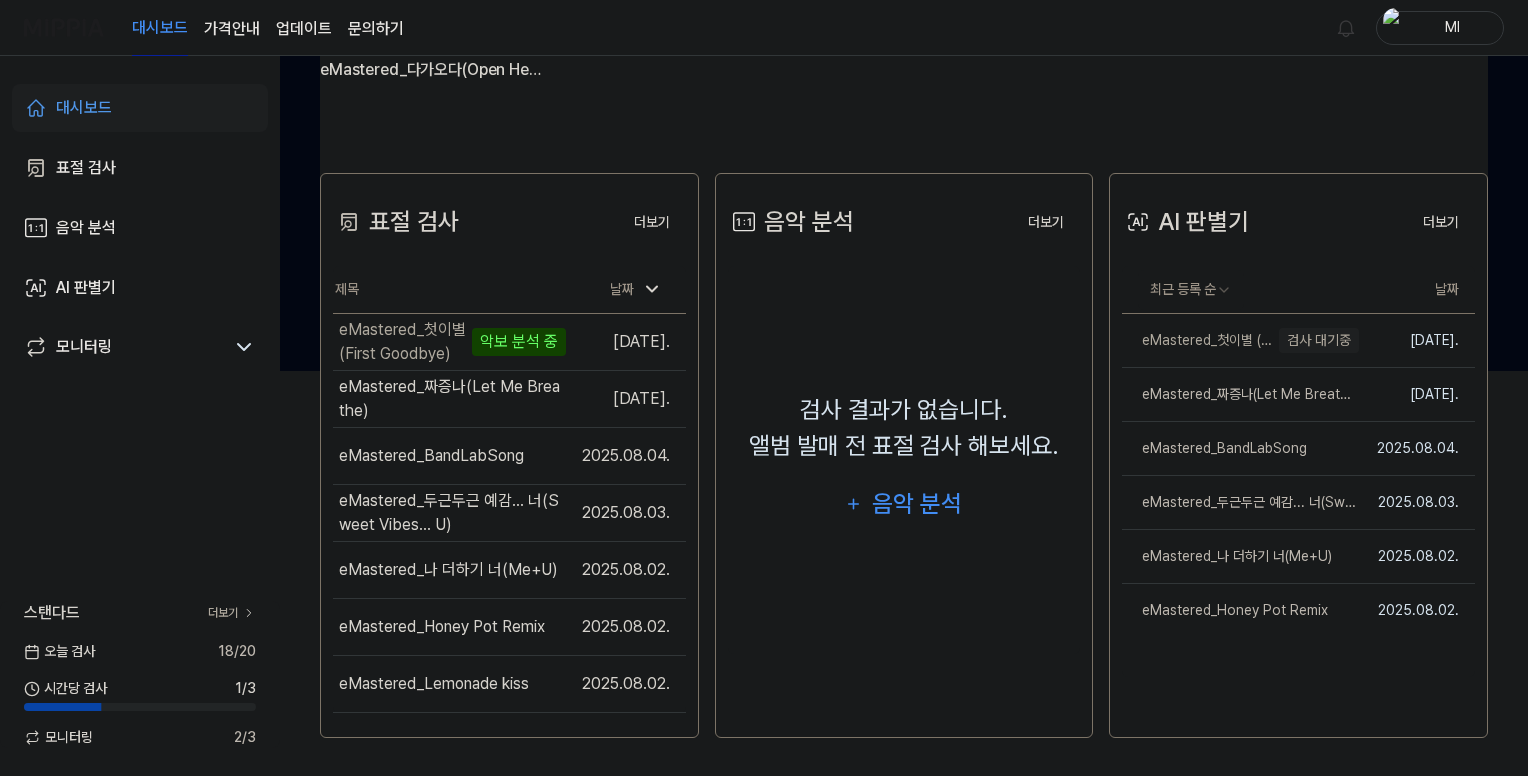 click on "대시보드" at bounding box center [84, 108] 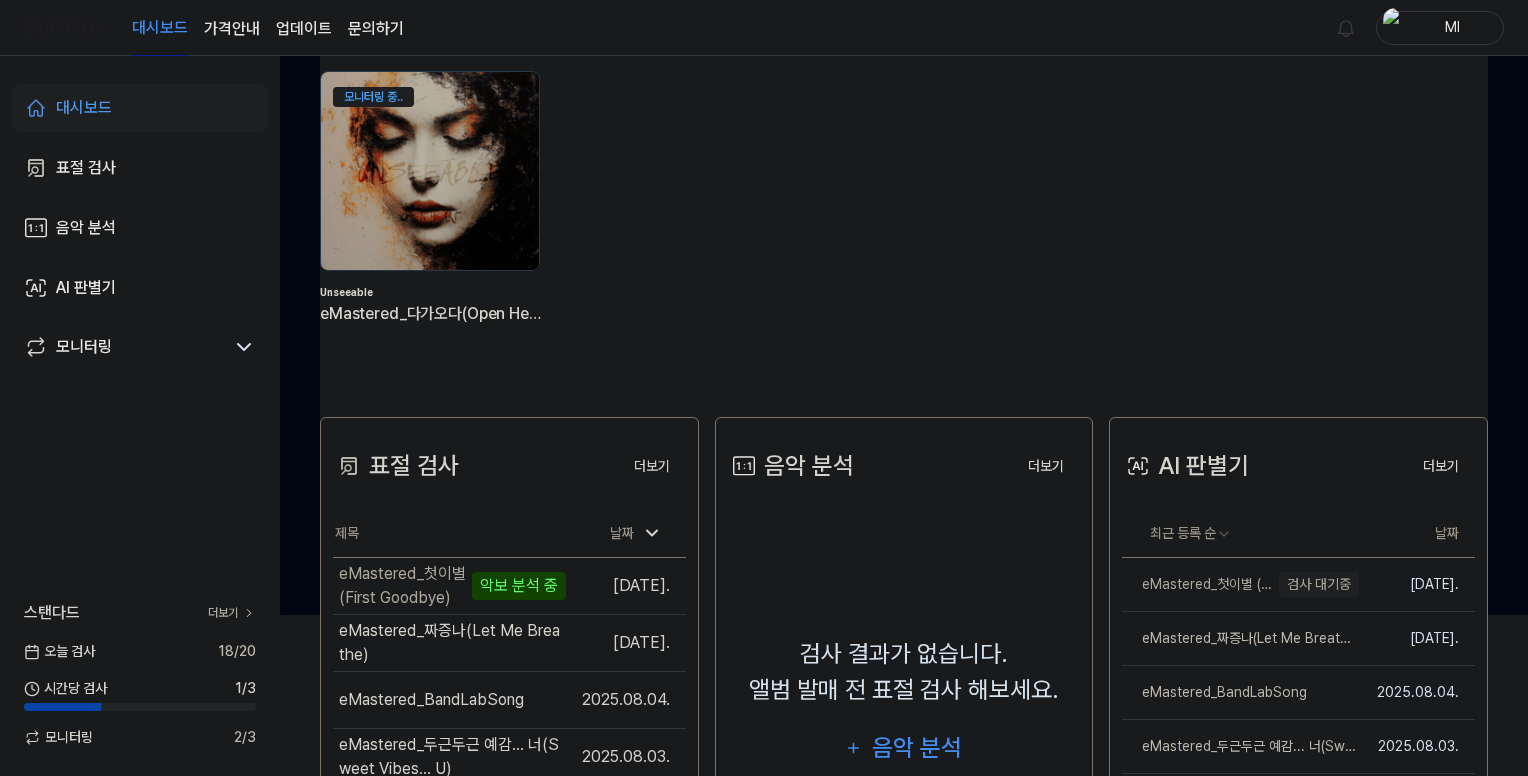 scroll, scrollTop: 300, scrollLeft: 0, axis: vertical 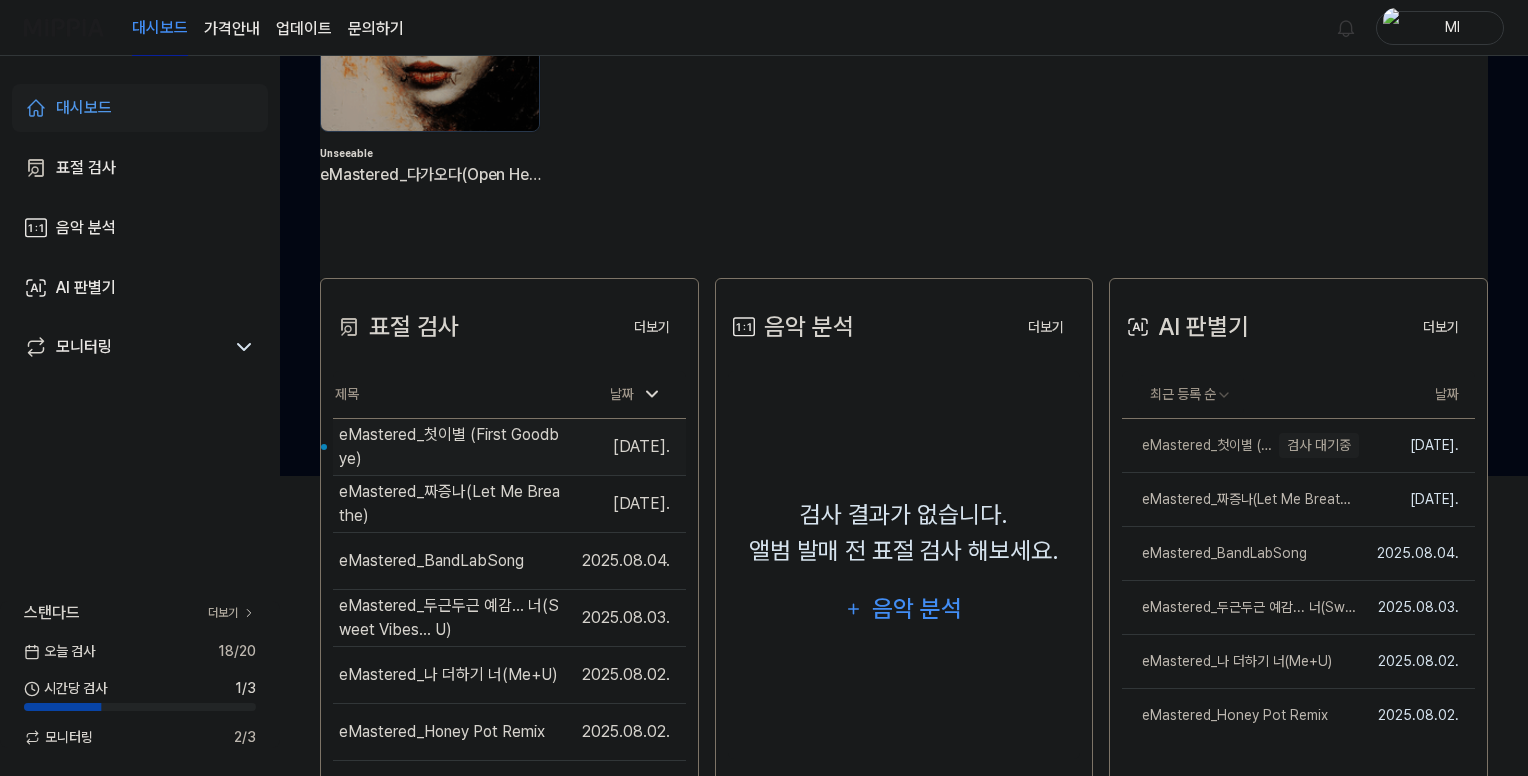 click on "eMastered_첫이별 (First Goodbye)" at bounding box center (452, 447) 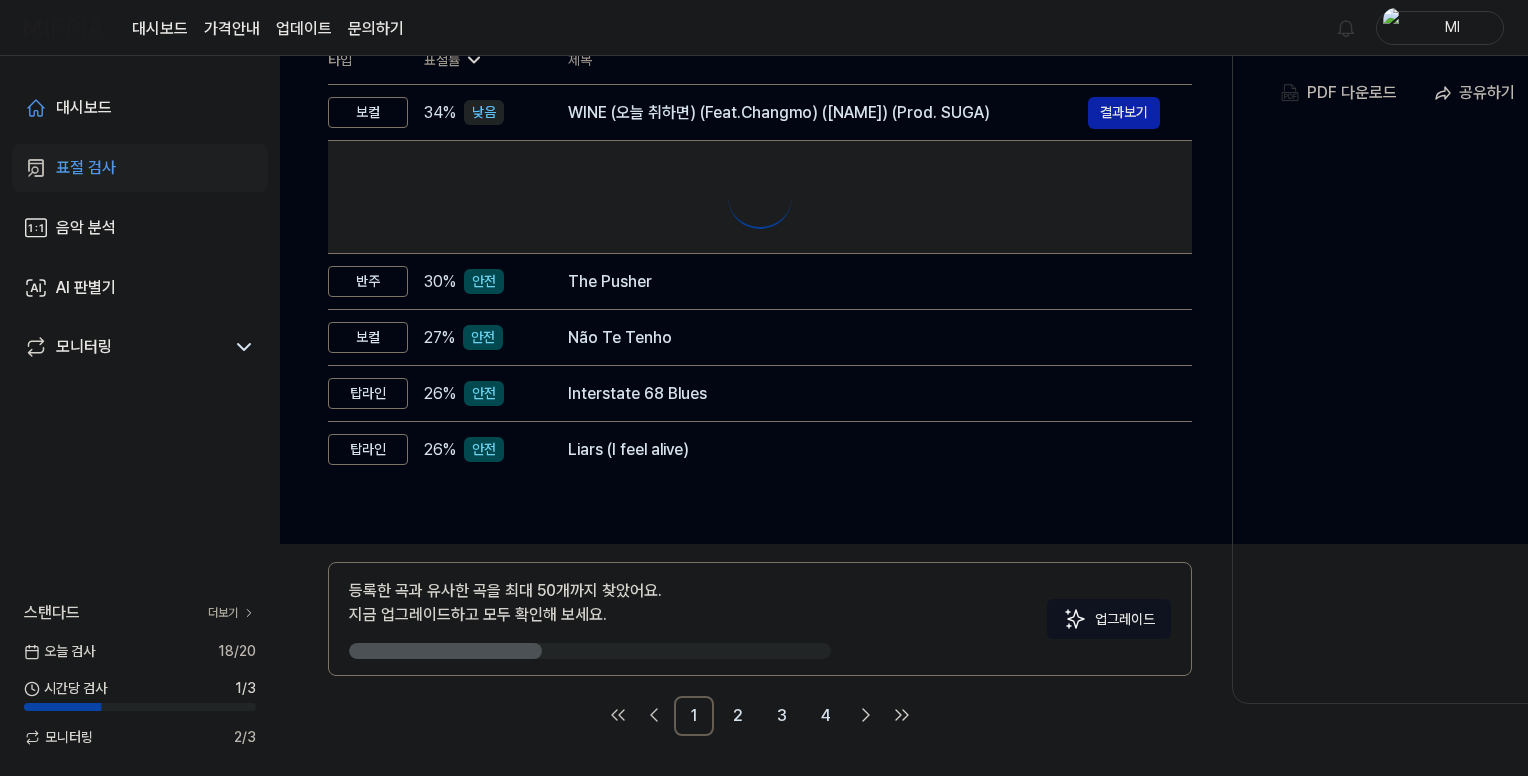 scroll, scrollTop: 0, scrollLeft: 0, axis: both 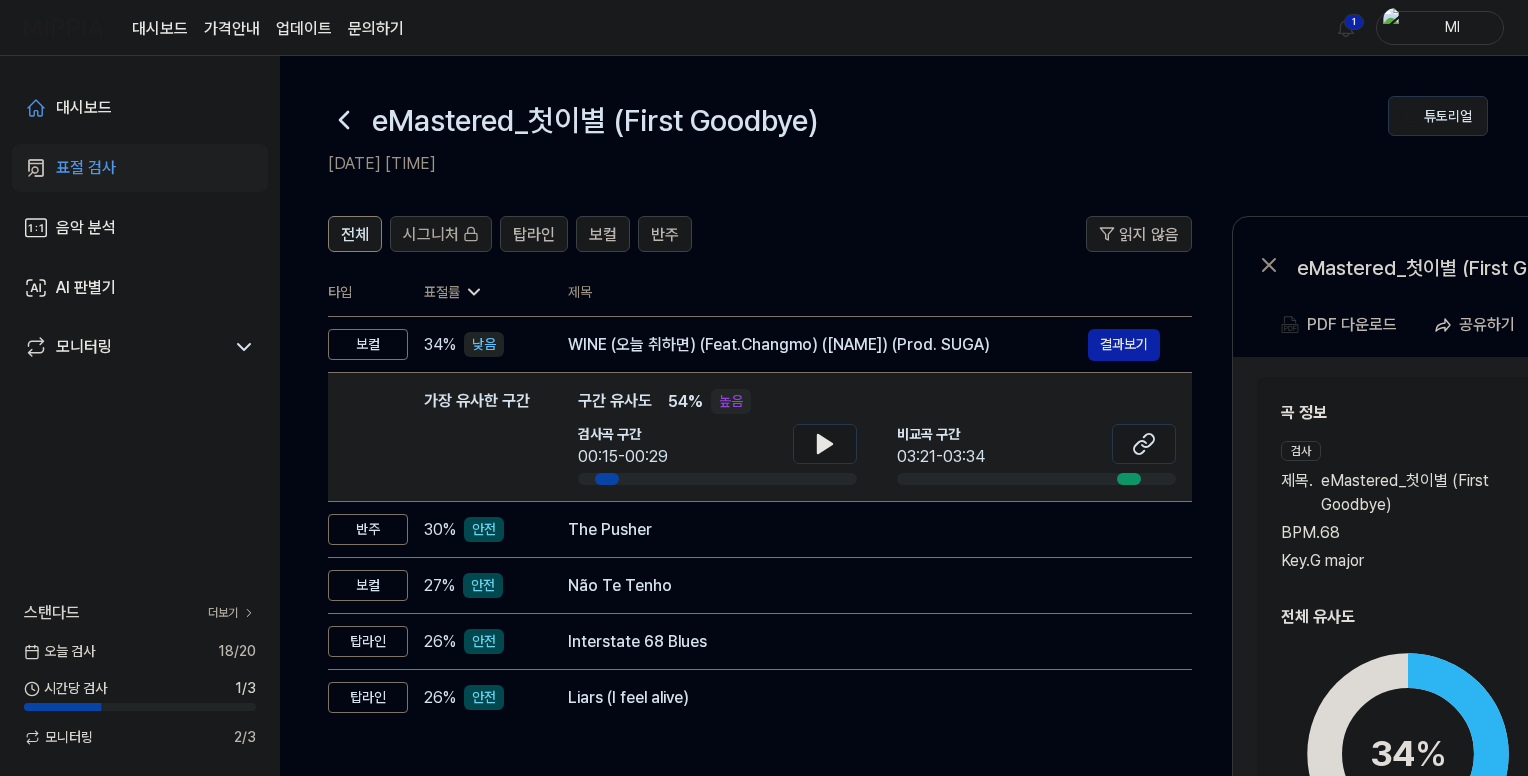 click 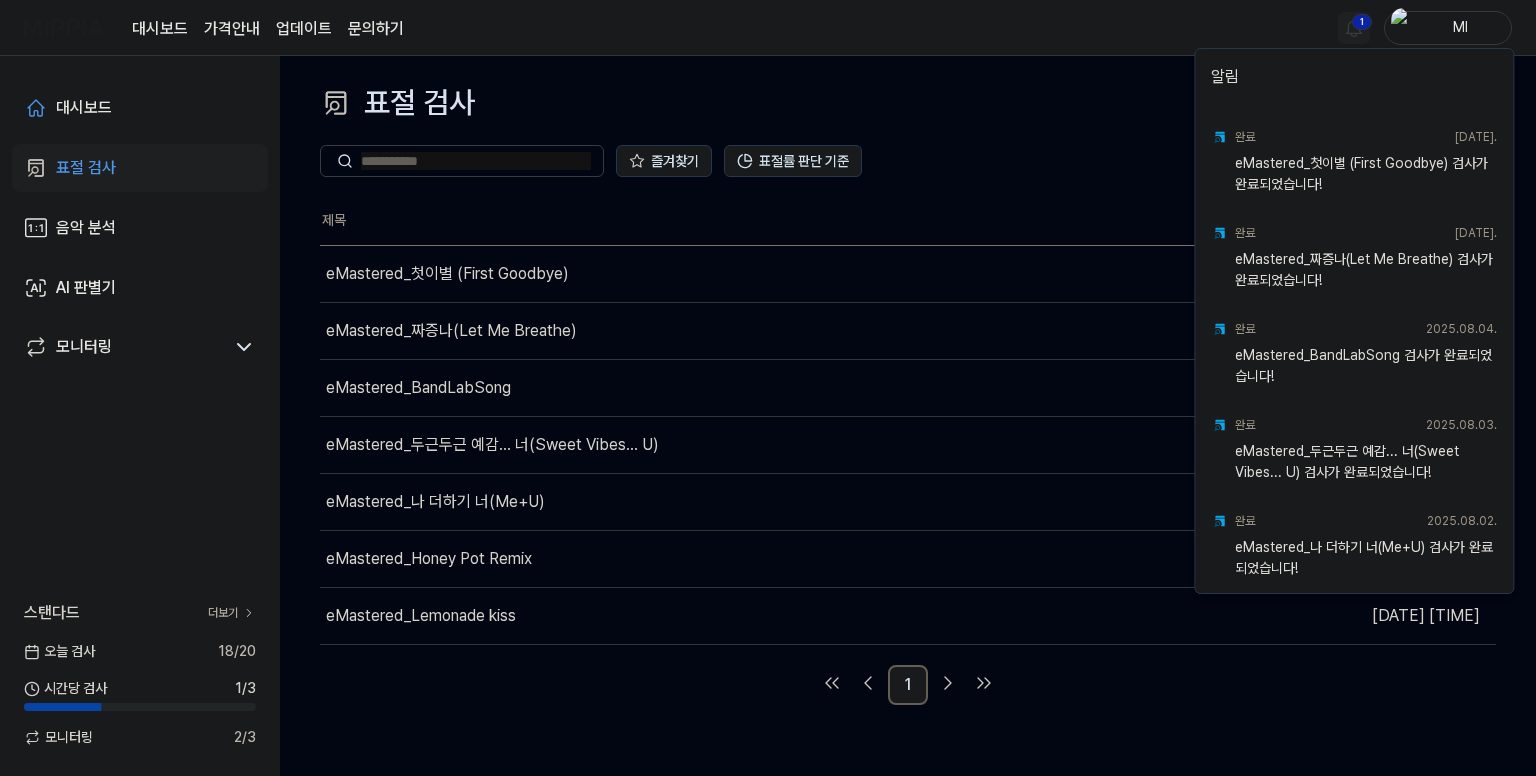 click on "대시보드 가격안내 업데이트 문의하기 1 Ml 대시보드 표절 검사 음악 분석 AI 판별기 모니터링 스탠다드 더보기 오늘 검사 18  /  20 시간당 검사 1  /  3 모니터링 2  /  3 표절 검사 표절 검사 표절 검사 음악 분석 AI 판별기 즐겨찾기 표절률 판단 기준 제목 날짜 eMastered_첫이별 (First Goodbye) 이동하기 2025.08.06 오후 7:42 eMastered_짜증나(Let Me Breathe) 이동하기 2025.08.05 오후 9:05 eMastered_BandLabSong 이동하기 2025.08.04 오후 9:12 eMastered_두근두근 예감... 너(Sweet Vibes... U) 이동하기 2025.08.03 오후 9:28 eMastered_나 더하기 너(Me+U) 이동하기 2025.08.03 오전 1:20 eMastered_Honey Pot Remix 이동하기 2025.08.02 오후 11:53 eMastered_Lemonade kiss 이동하기 2025.08.02 오후 9:25 1 알림 완료 2025.08.06. eMastered_첫이별 (First Goodbye) 검사가 완료되었습니다! 완료 2025.08.05. eMastered_짜증나(Let Me Breathe) 검사가 완료되었습니다! 완료 완료" at bounding box center [768, 388] 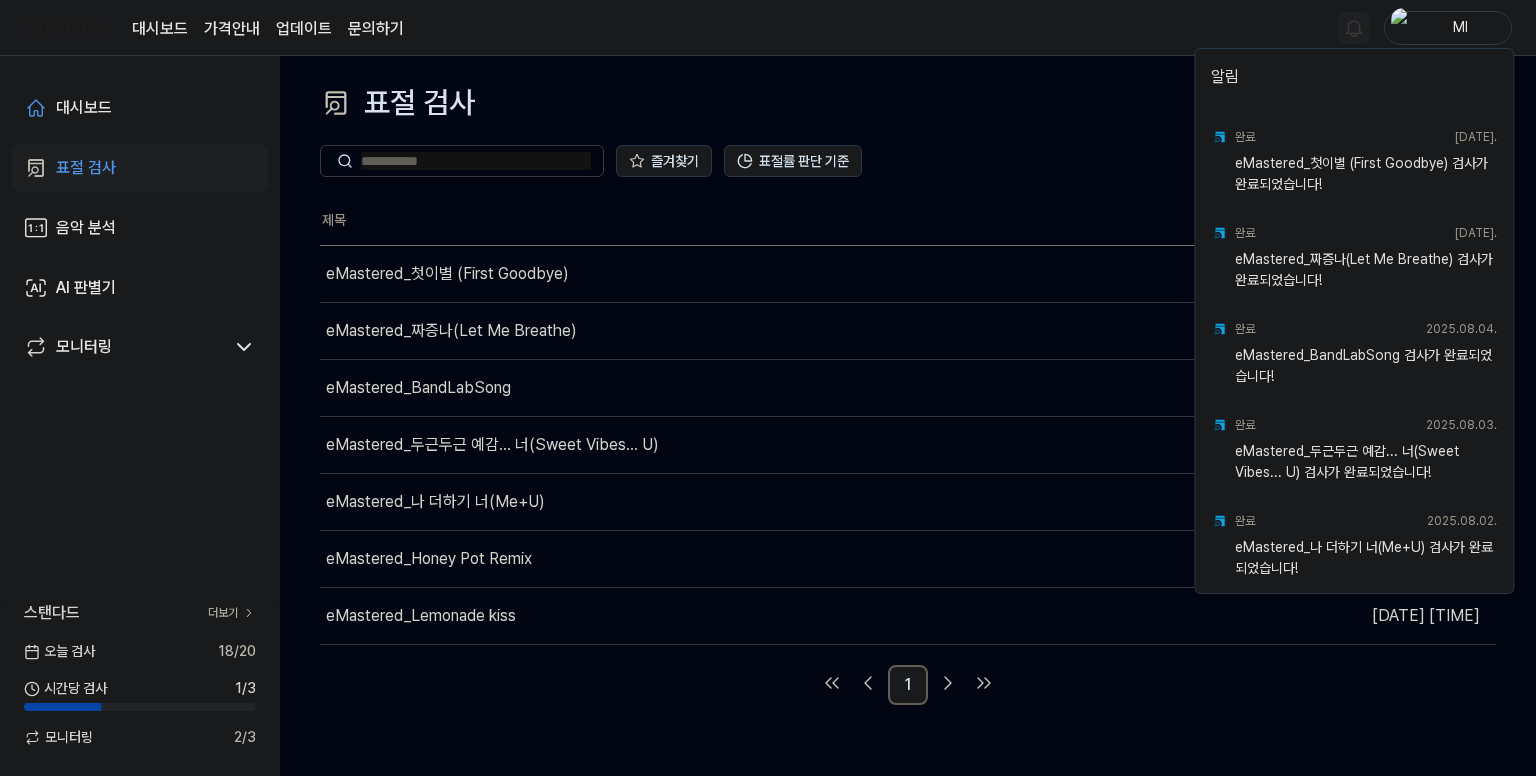 click on "대시보드 가격안내 업데이트 문의하기 Ml 대시보드 표절 검사 음악 분석 AI 판별기 모니터링 스탠다드 더보기 오늘 검사 18  /  20 시간당 검사 1  /  3 모니터링 2  /  3 표절 검사 표절 검사 표절 검사 음악 분석 AI 판별기 즐겨찾기 표절률 판단 기준 제목 날짜 eMastered_첫이별 (First Goodbye) 이동하기 2025.08.06 오후 7:42 eMastered_짜증나(Let Me Breathe) 이동하기 2025.08.05 오후 9:05 eMastered_BandLabSong 이동하기 2025.08.04 오후 9:12 eMastered_두근두근 예감... 너(Sweet Vibes... U) 이동하기 2025.08.03 오후 9:28 eMastered_나 더하기 너(Me+U) 이동하기 2025.08.03 오전 1:20 eMastered_Honey Pot Remix 이동하기 2025.08.02 오후 11:53 eMastered_Lemonade kiss 이동하기 2025.08.02 오후 9:25 1 알림 완료 2025.08.06. eMastered_첫이별 (First Goodbye) 검사가 완료되었습니다! 완료 2025.08.05. eMastered_짜증나(Let Me Breathe) 검사가 완료되었습니다! 완료 2025.08.04." at bounding box center (768, 388) 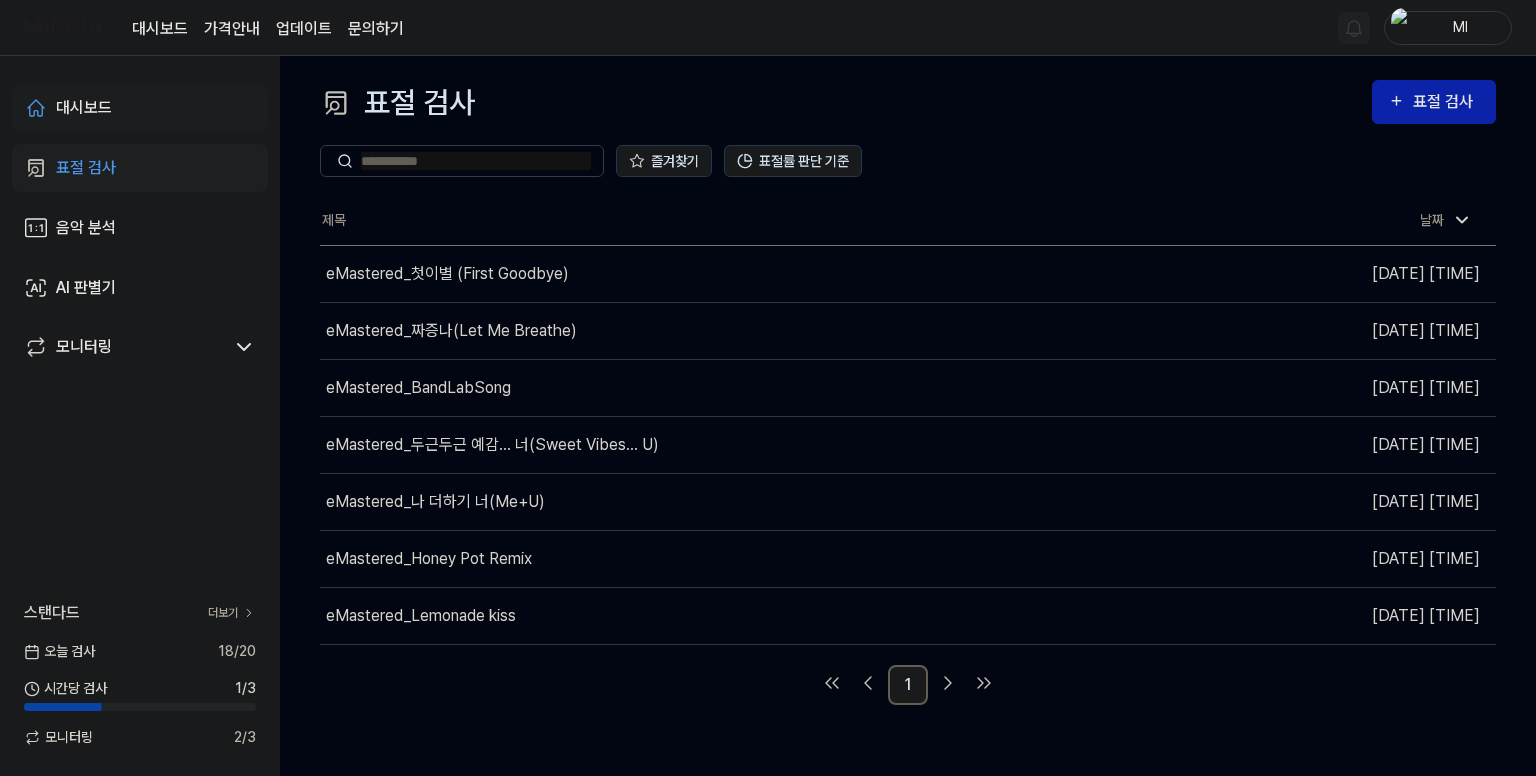 click on "대시보드" at bounding box center [84, 108] 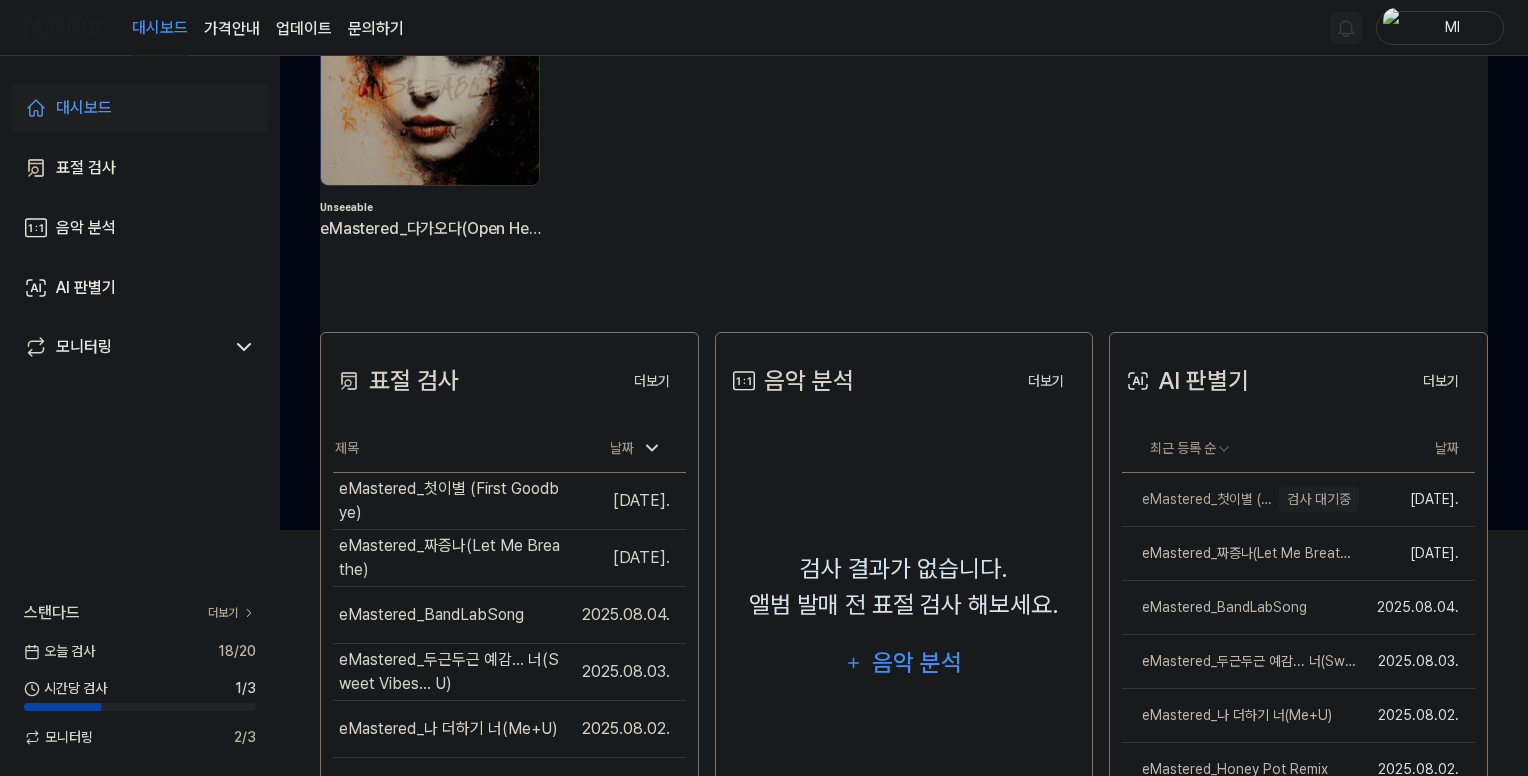 scroll, scrollTop: 405, scrollLeft: 0, axis: vertical 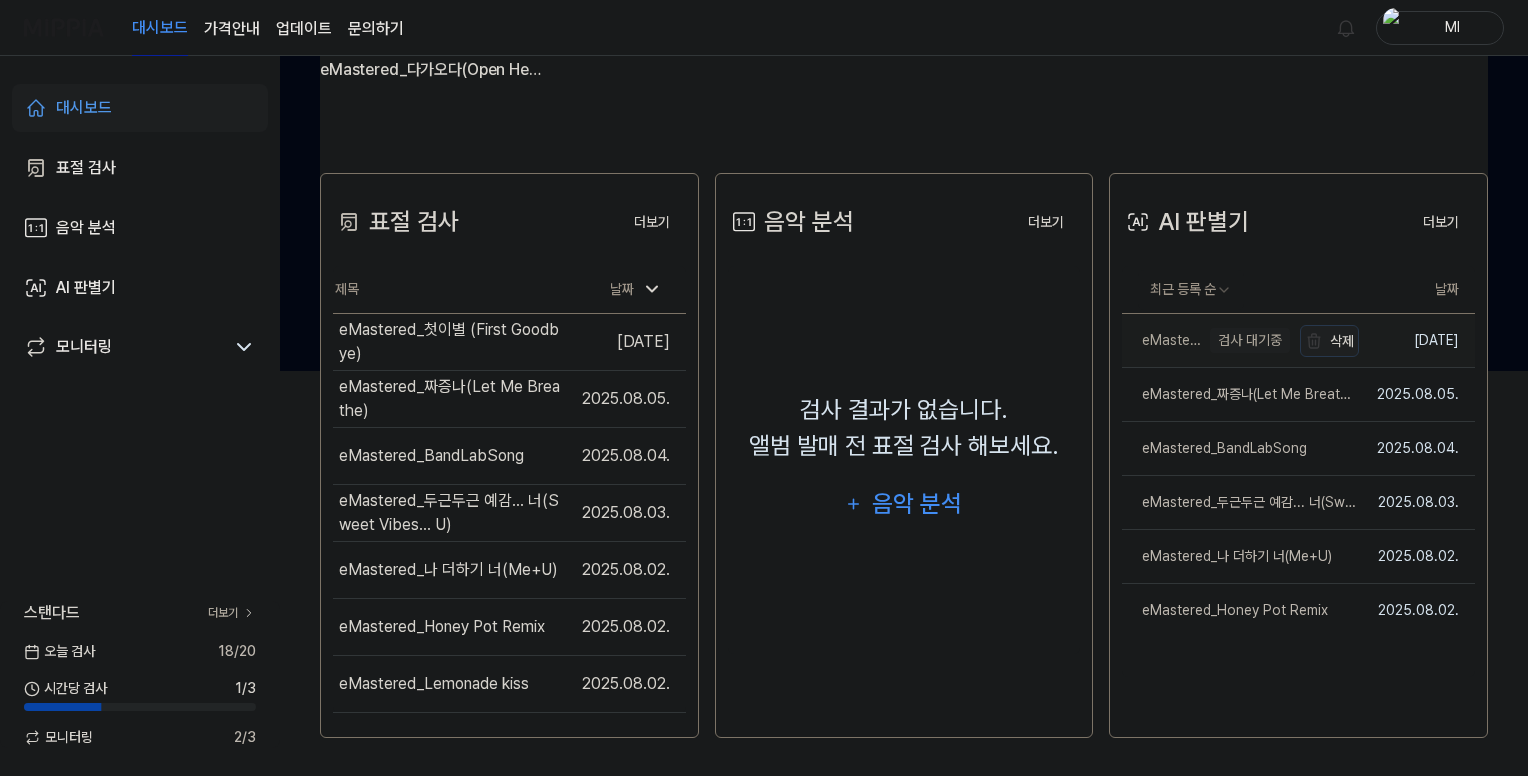 click on "삭제" at bounding box center (1329, 341) 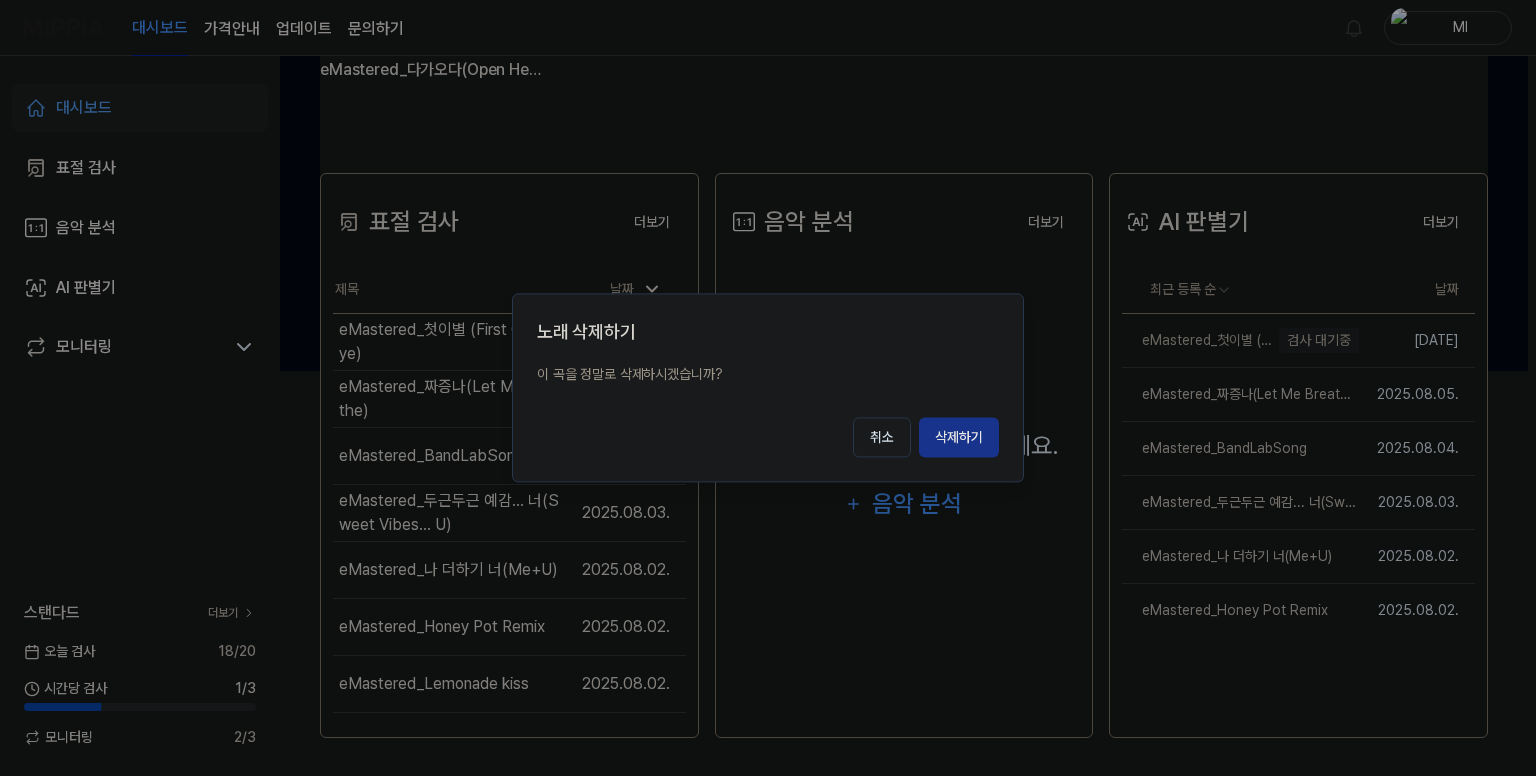click on "삭제하기" at bounding box center [959, 438] 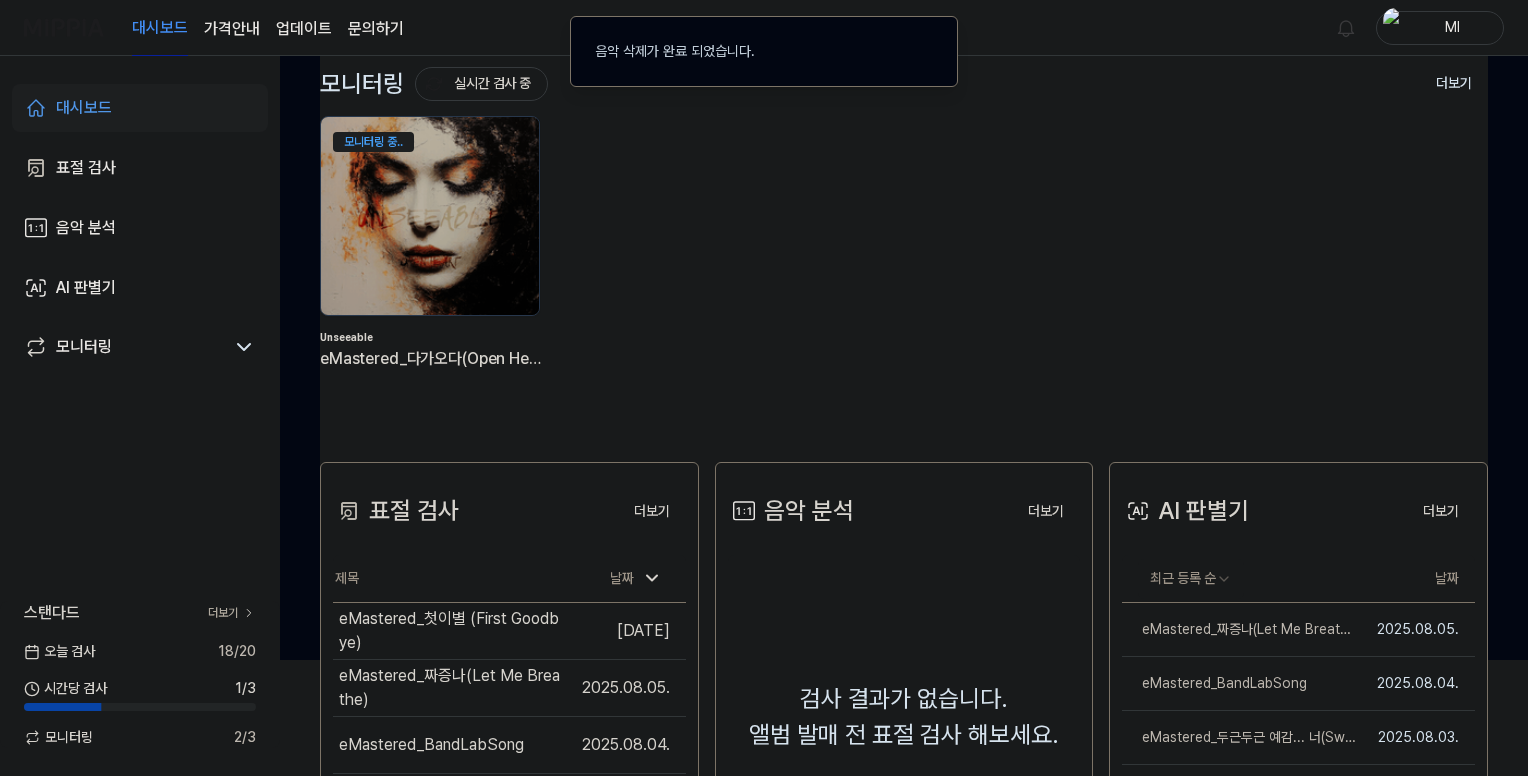 scroll, scrollTop: 0, scrollLeft: 0, axis: both 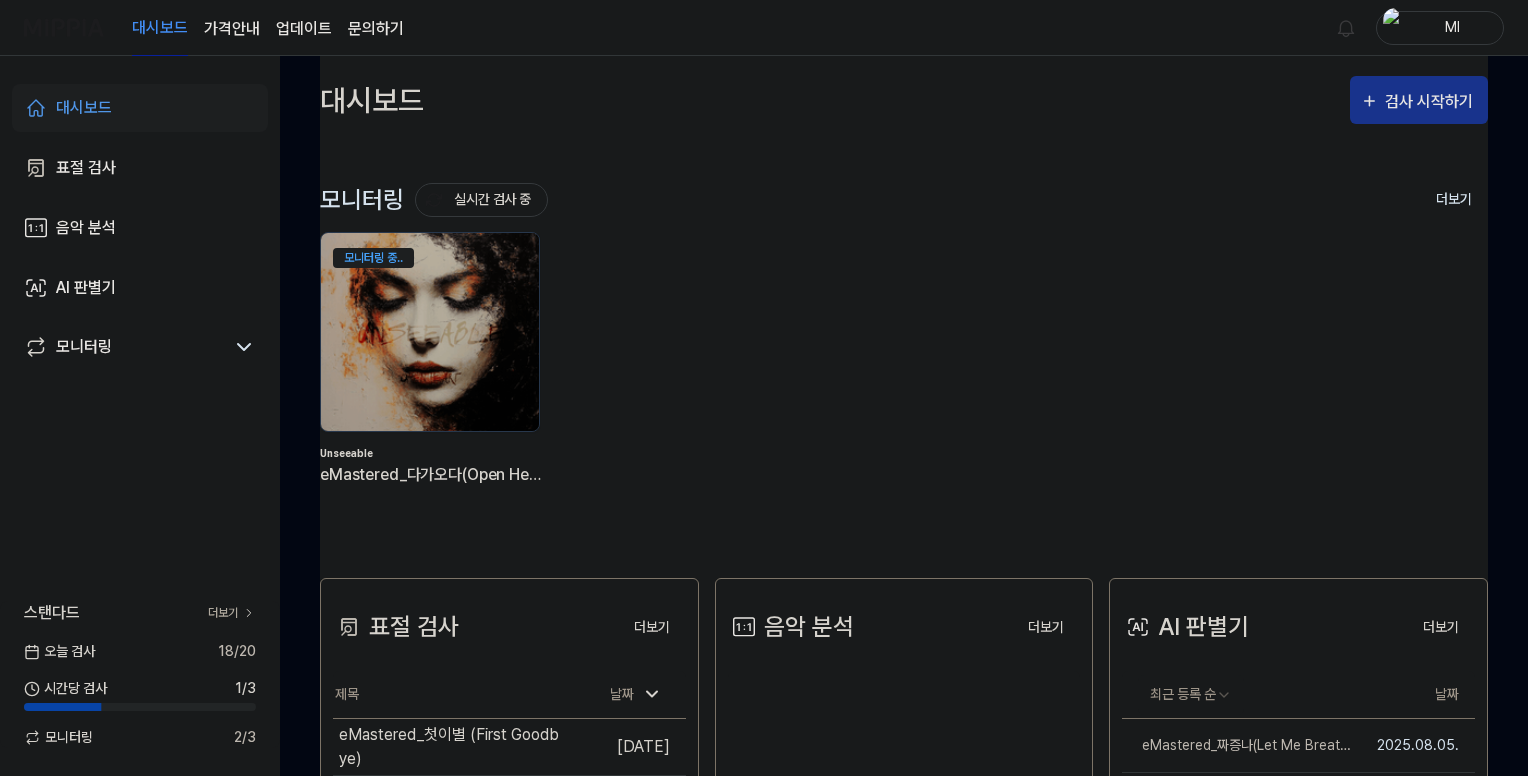 click on "검사 시작하기" at bounding box center (1431, 102) 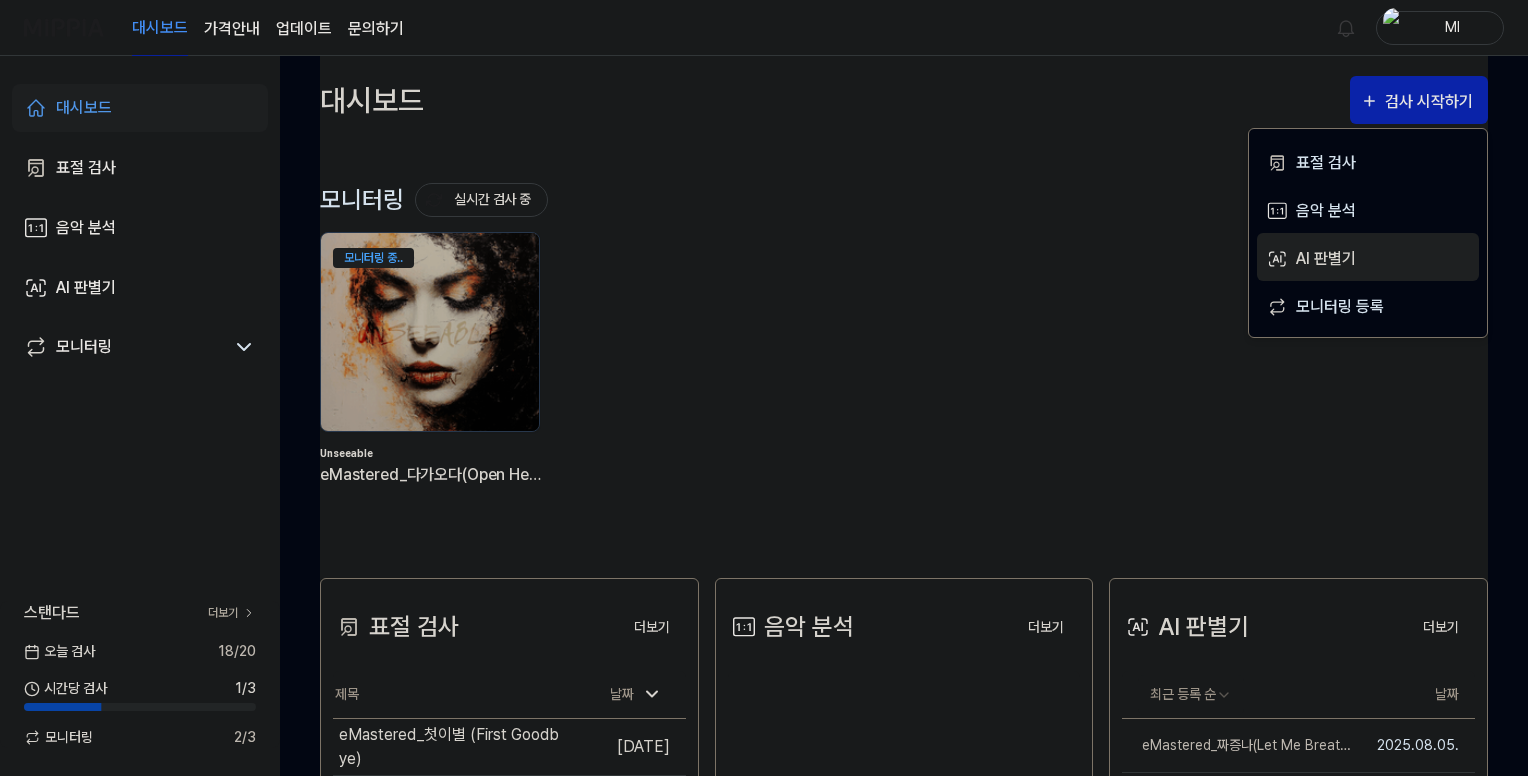 click on "AI 판별기" at bounding box center (1383, 259) 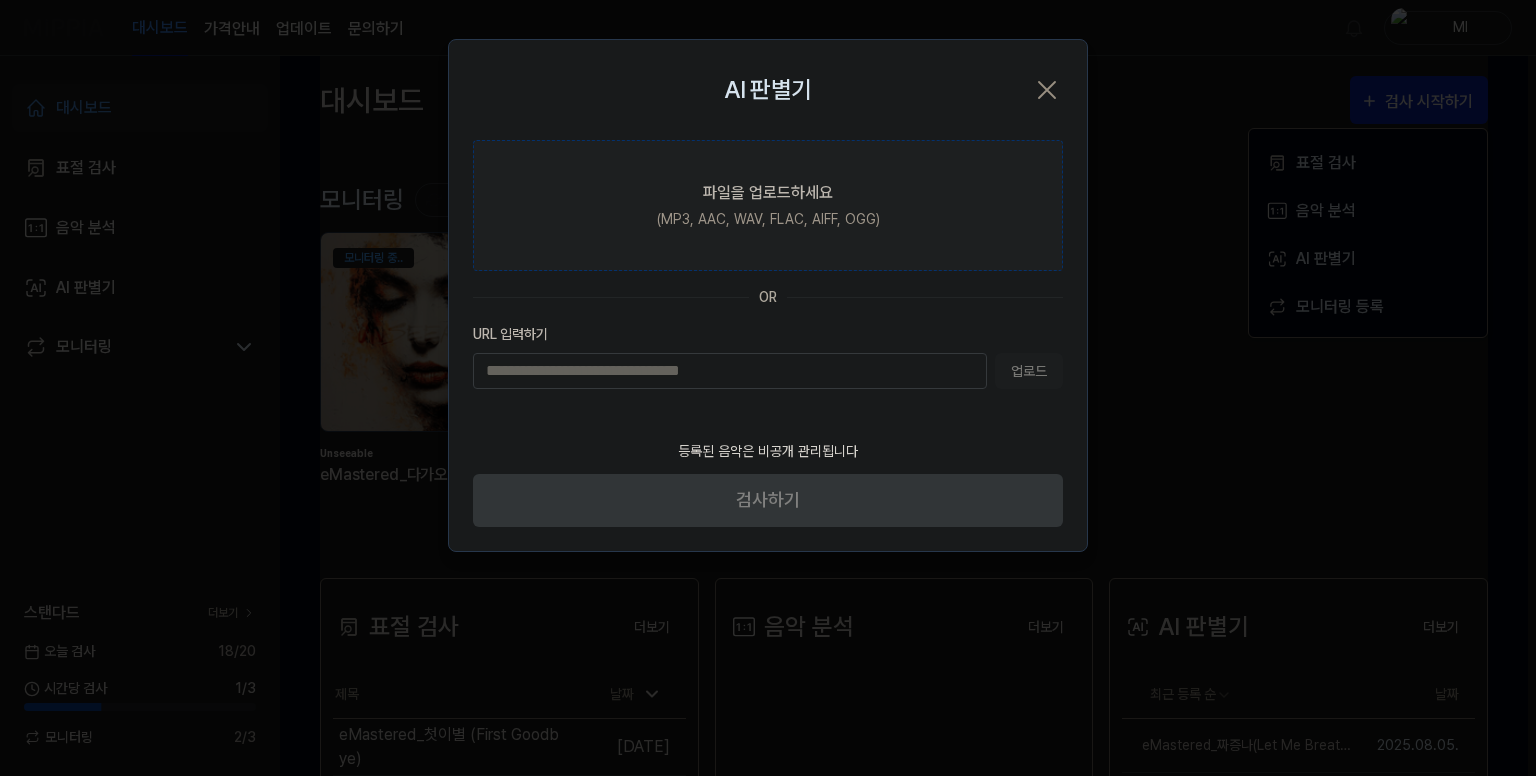 click on "파일을 업로드하세요" at bounding box center (768, 193) 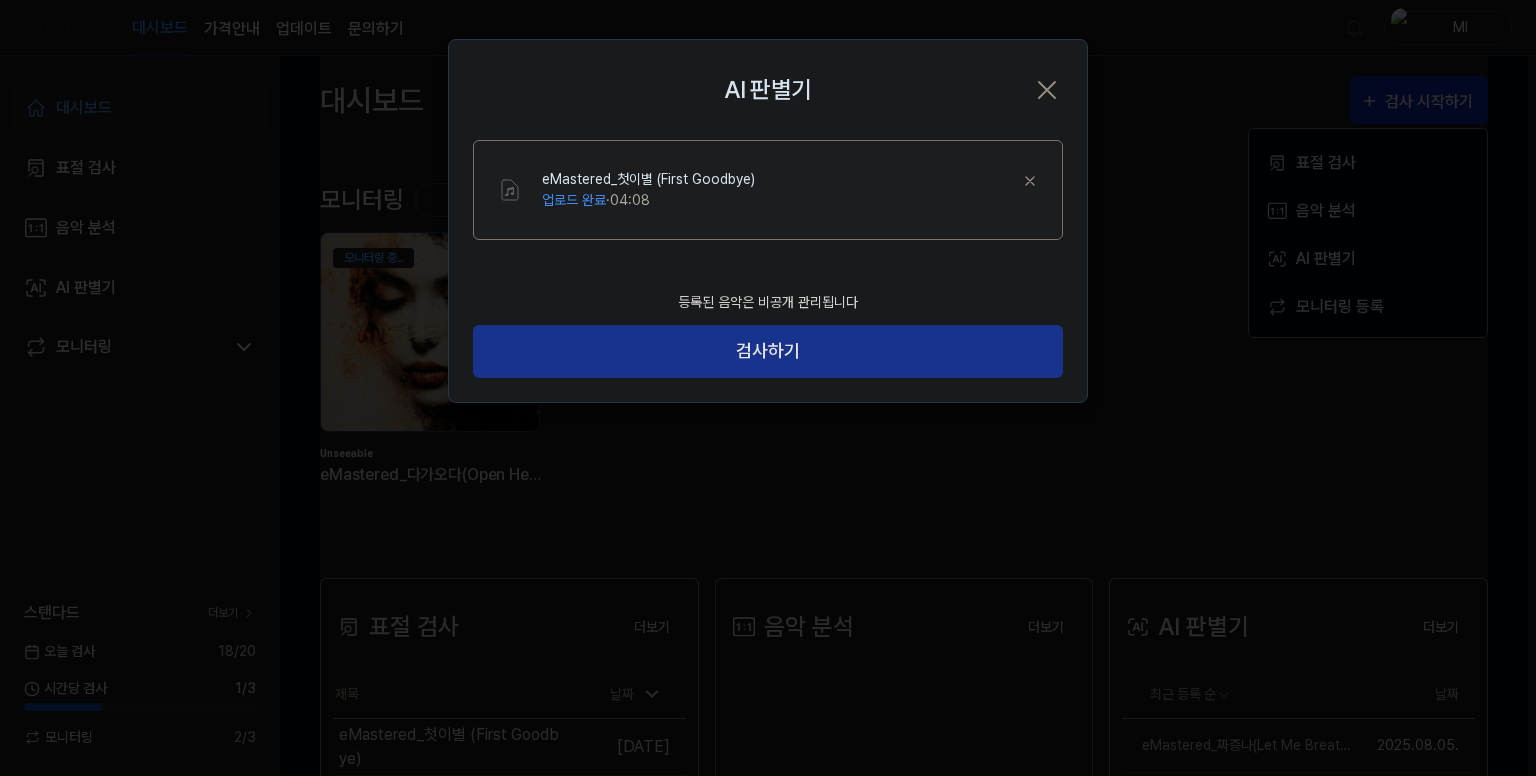 click on "검사하기" at bounding box center [768, 351] 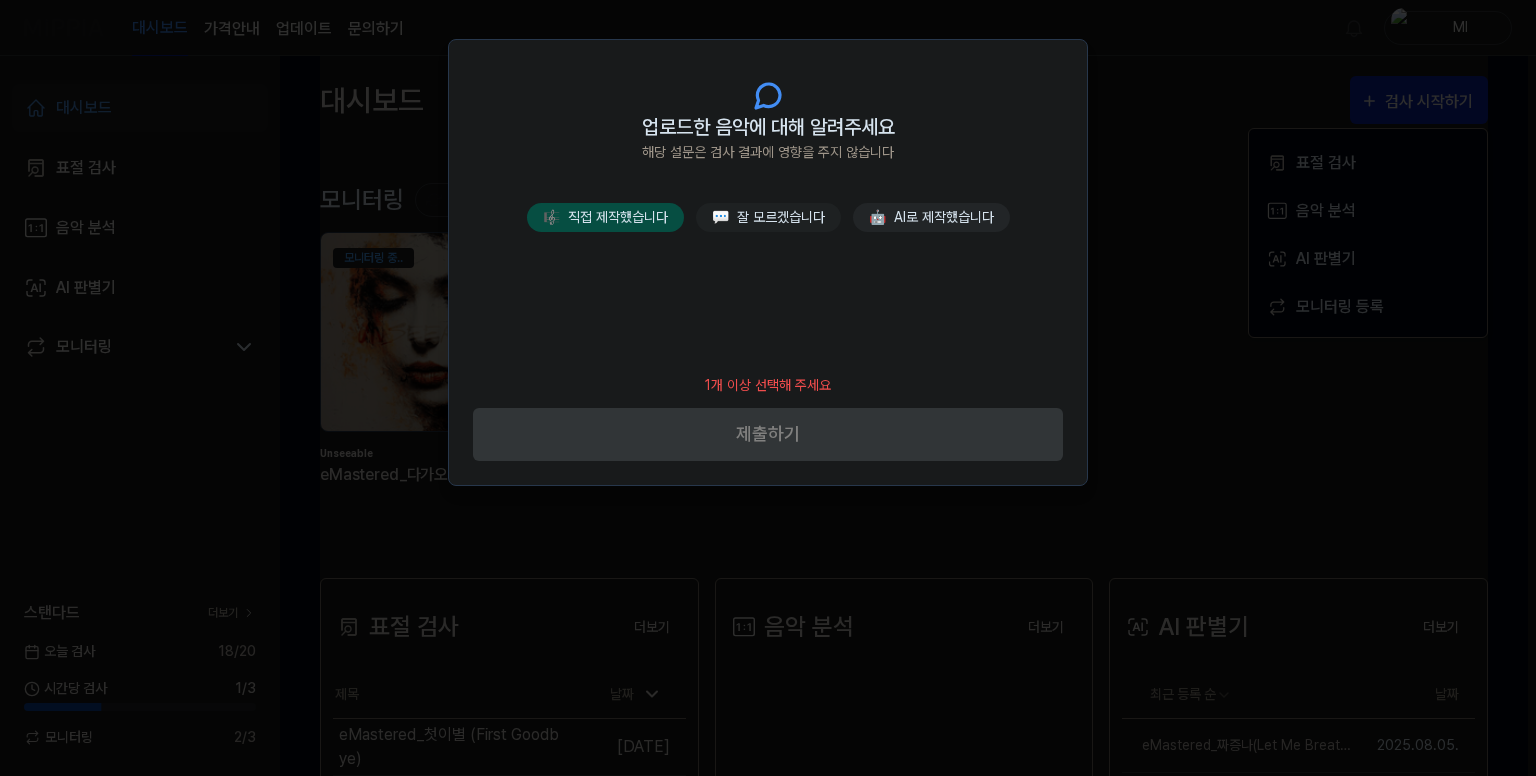 click on "🎼 직접 제작했습니다" at bounding box center [605, 217] 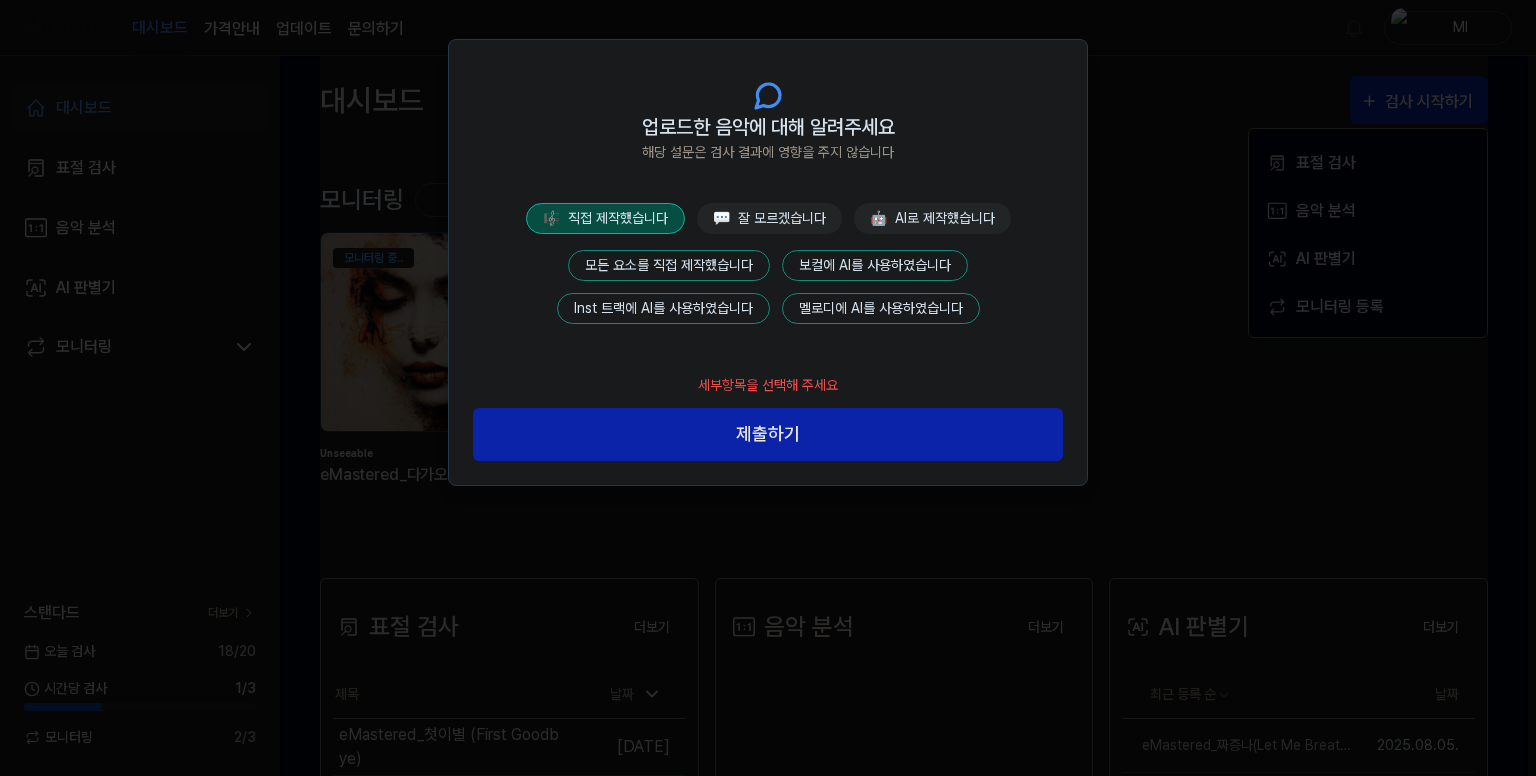click on "모든 요소를 직접 제작했습니다" at bounding box center (669, 265) 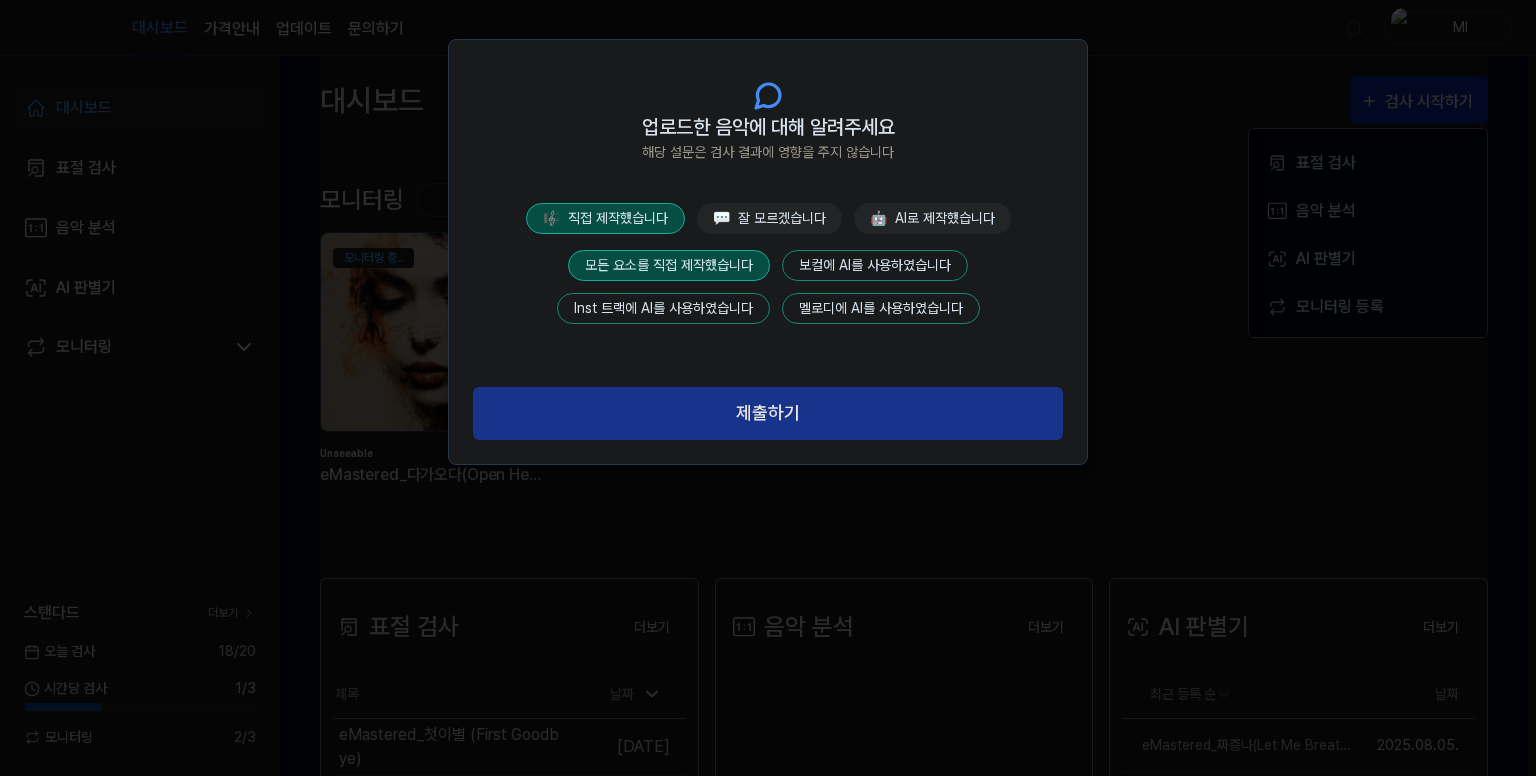 click on "제출하기" at bounding box center (768, 413) 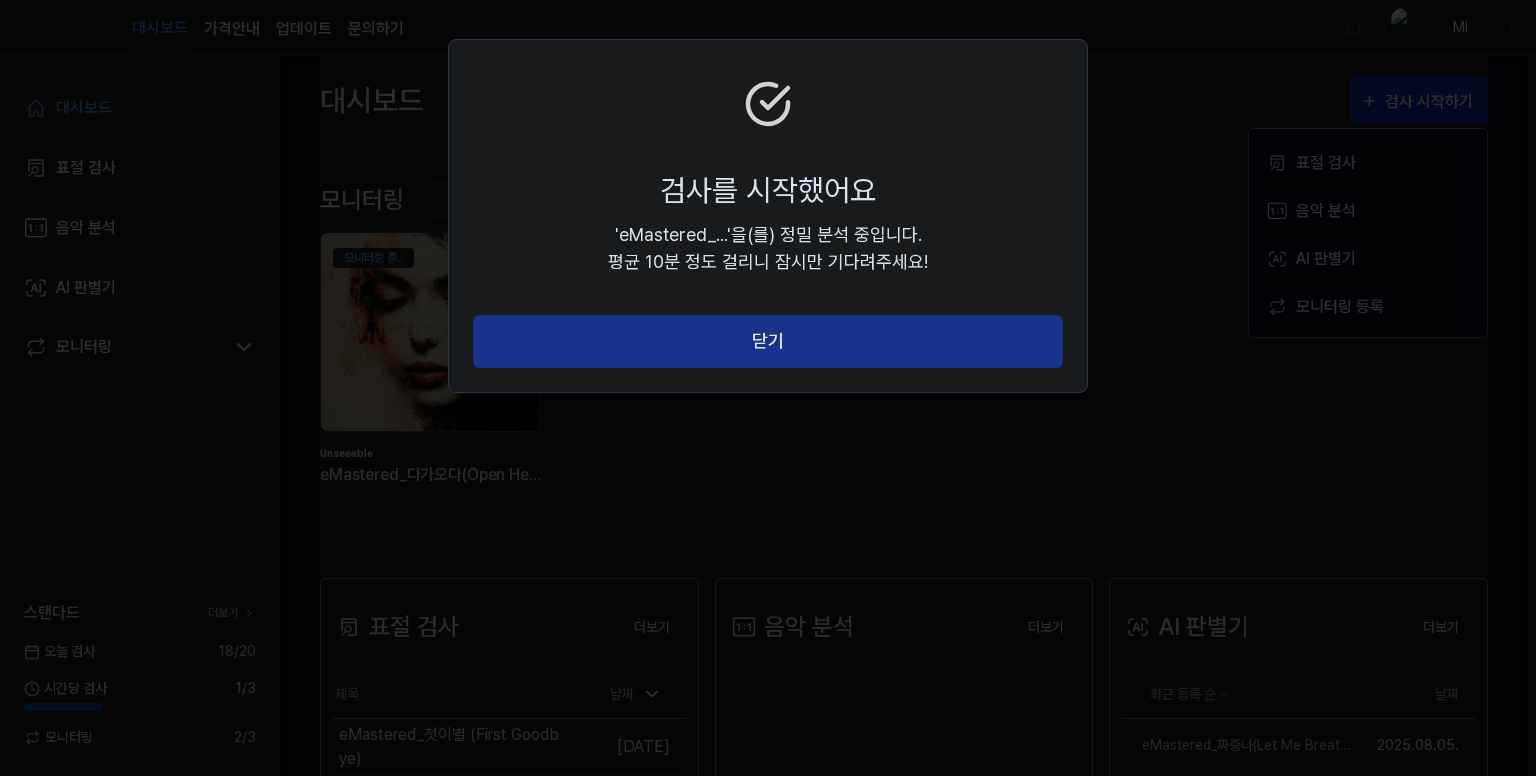 click on "닫기" at bounding box center [768, 341] 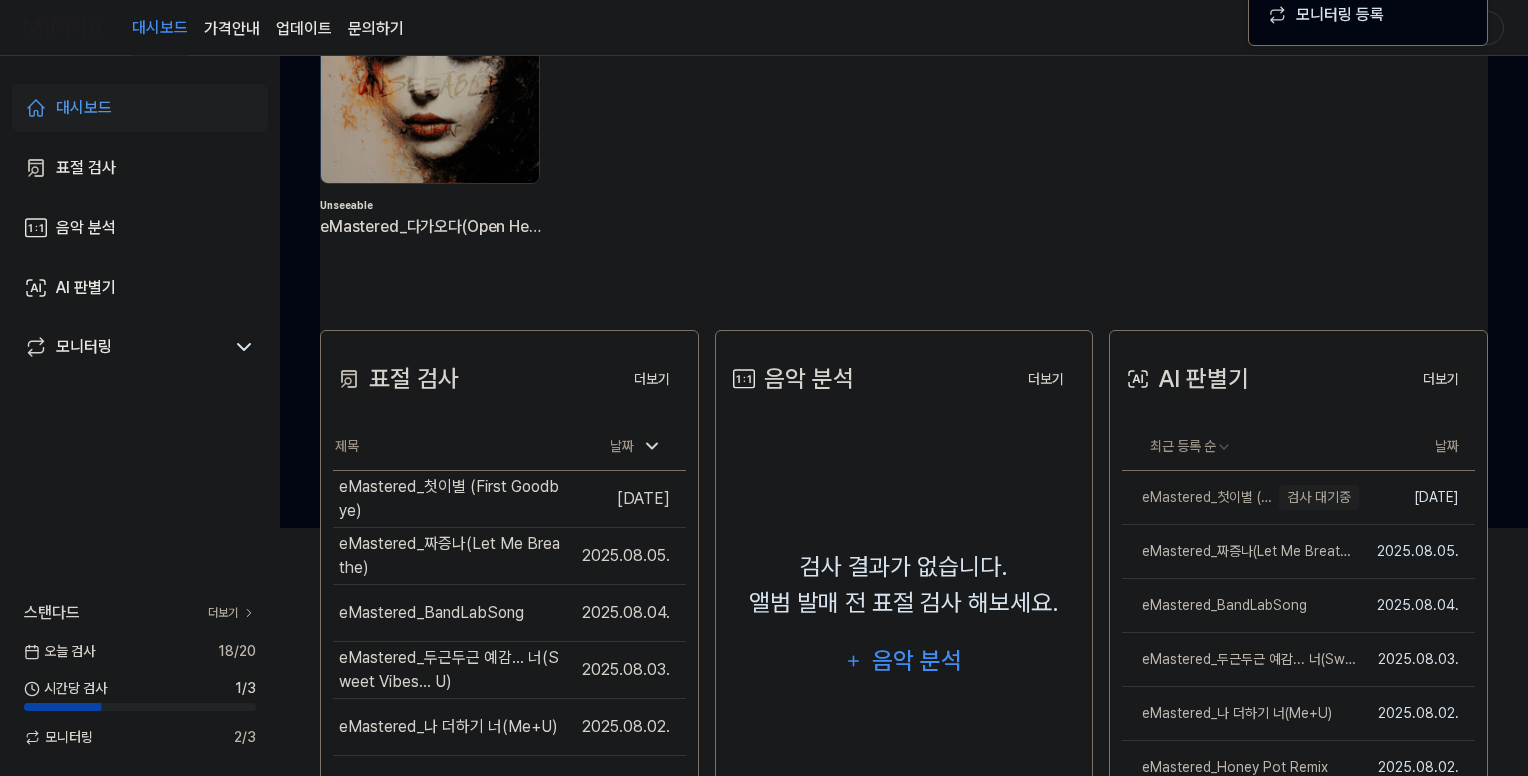 scroll, scrollTop: 300, scrollLeft: 0, axis: vertical 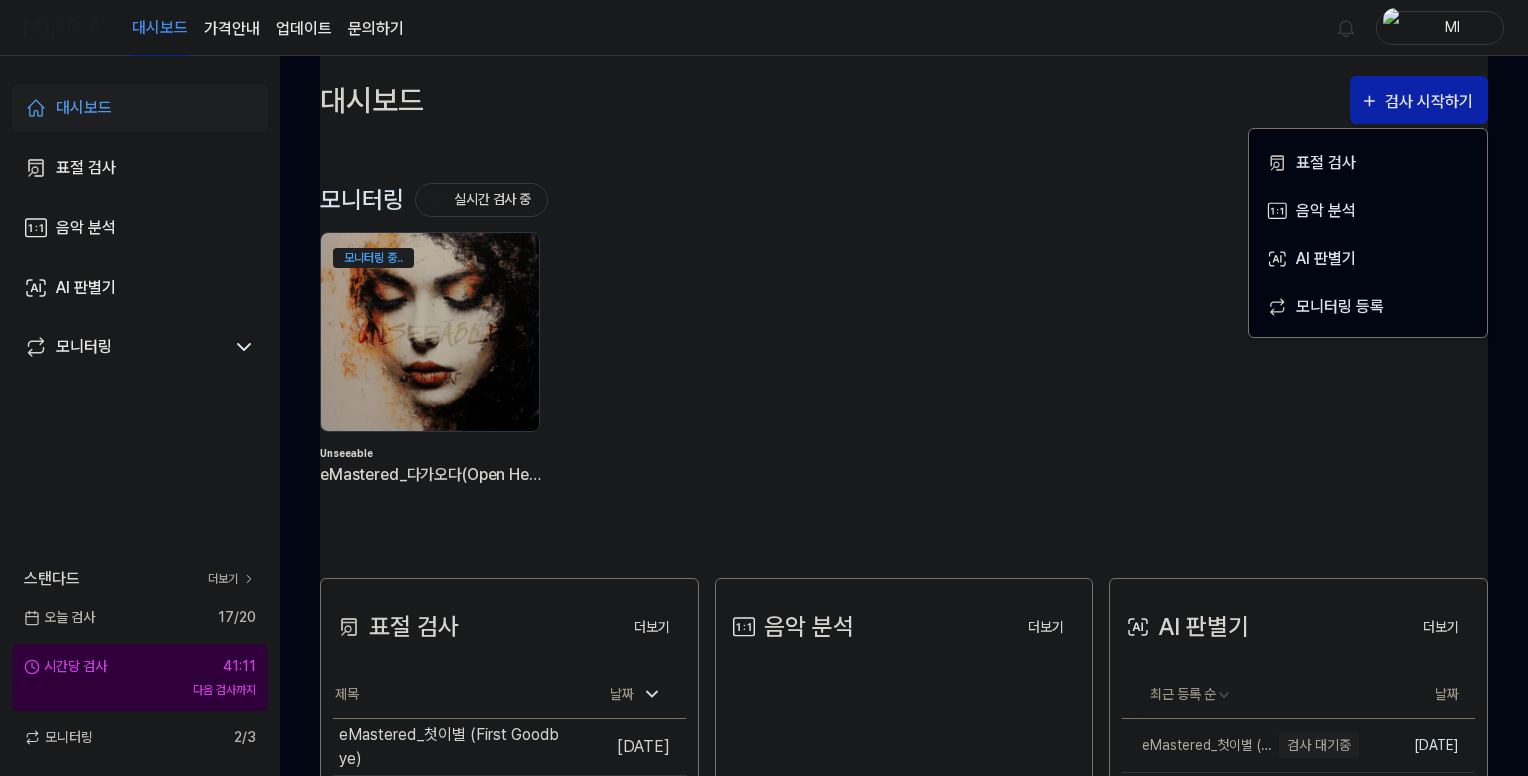 click on "모니터링 실시간 검사 중 더보기" at bounding box center [904, 200] 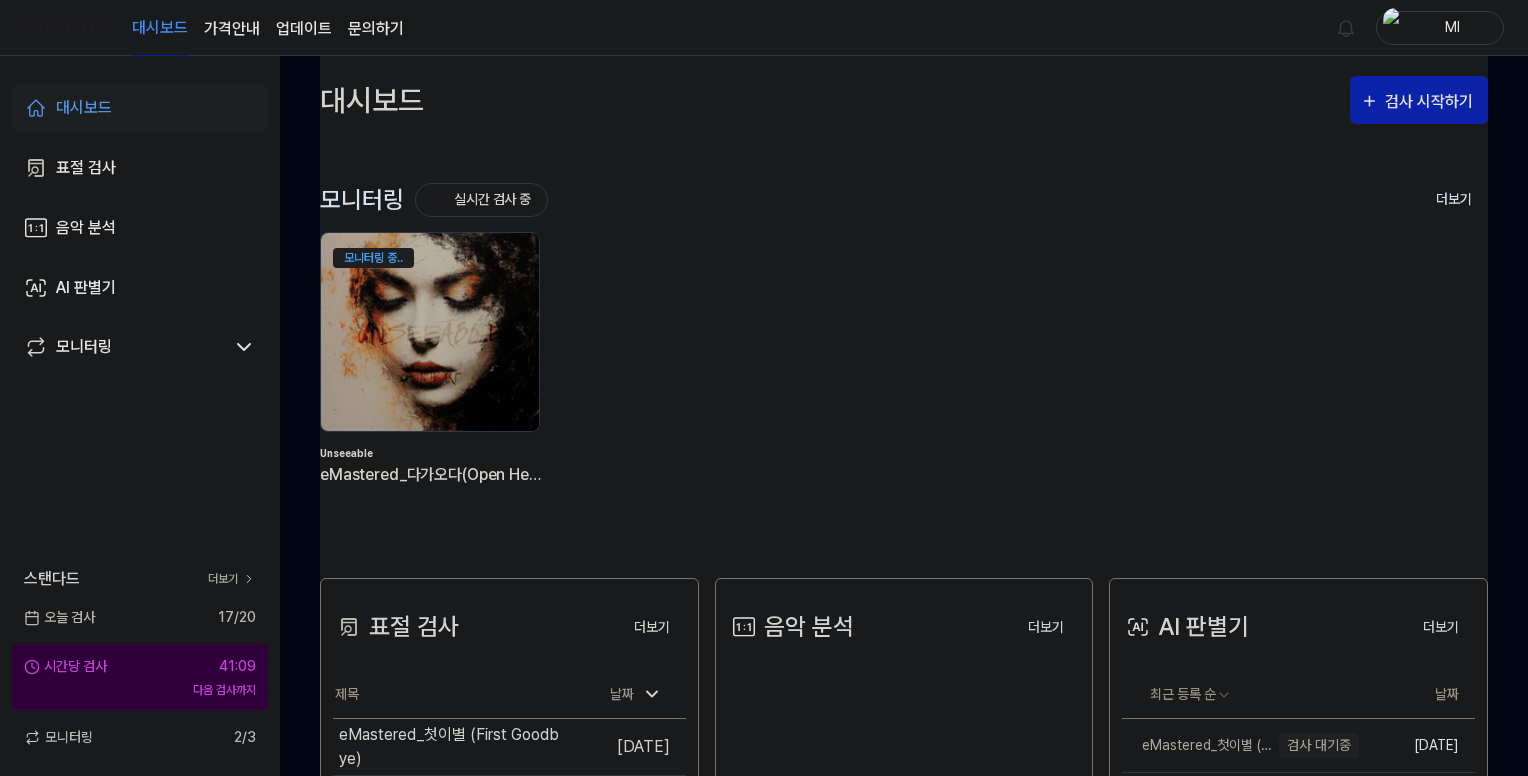 click on "문의하기" at bounding box center (376, 29) 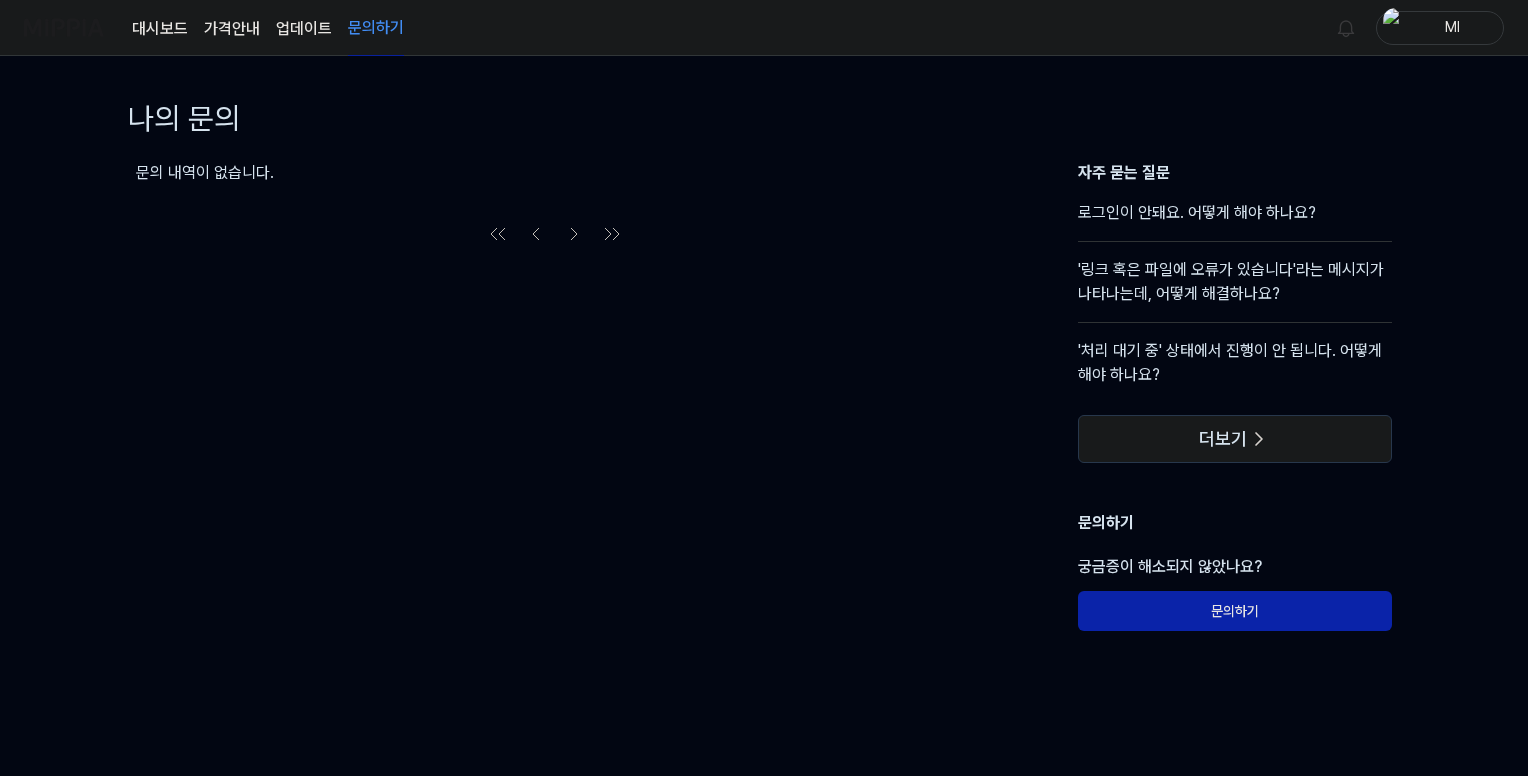 click on "'처리 대기 중' 상태에서 진행이 안 됩니다. 어떻게 해야 하나요?" at bounding box center [1235, 371] 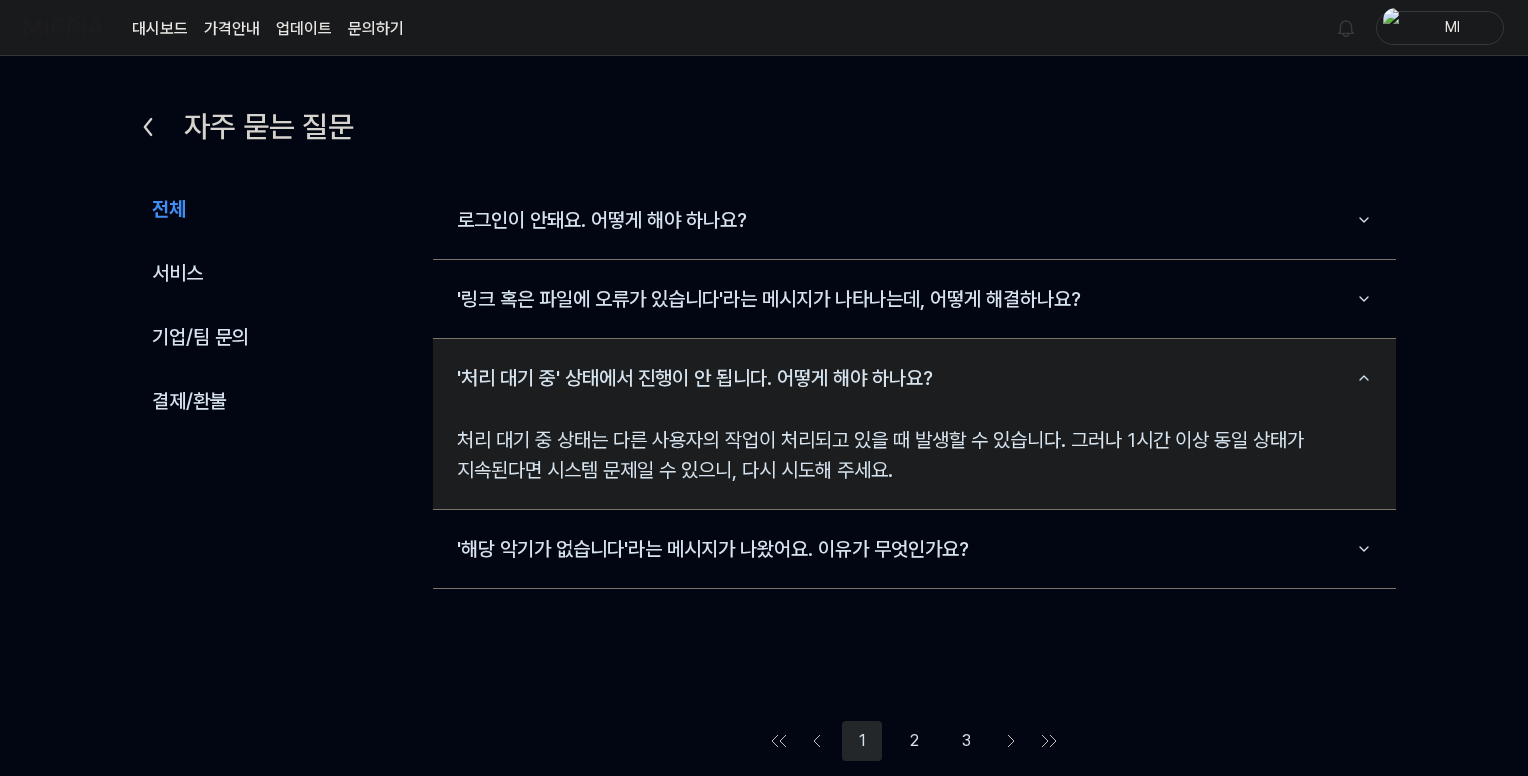 click on "대시보드" at bounding box center [160, 29] 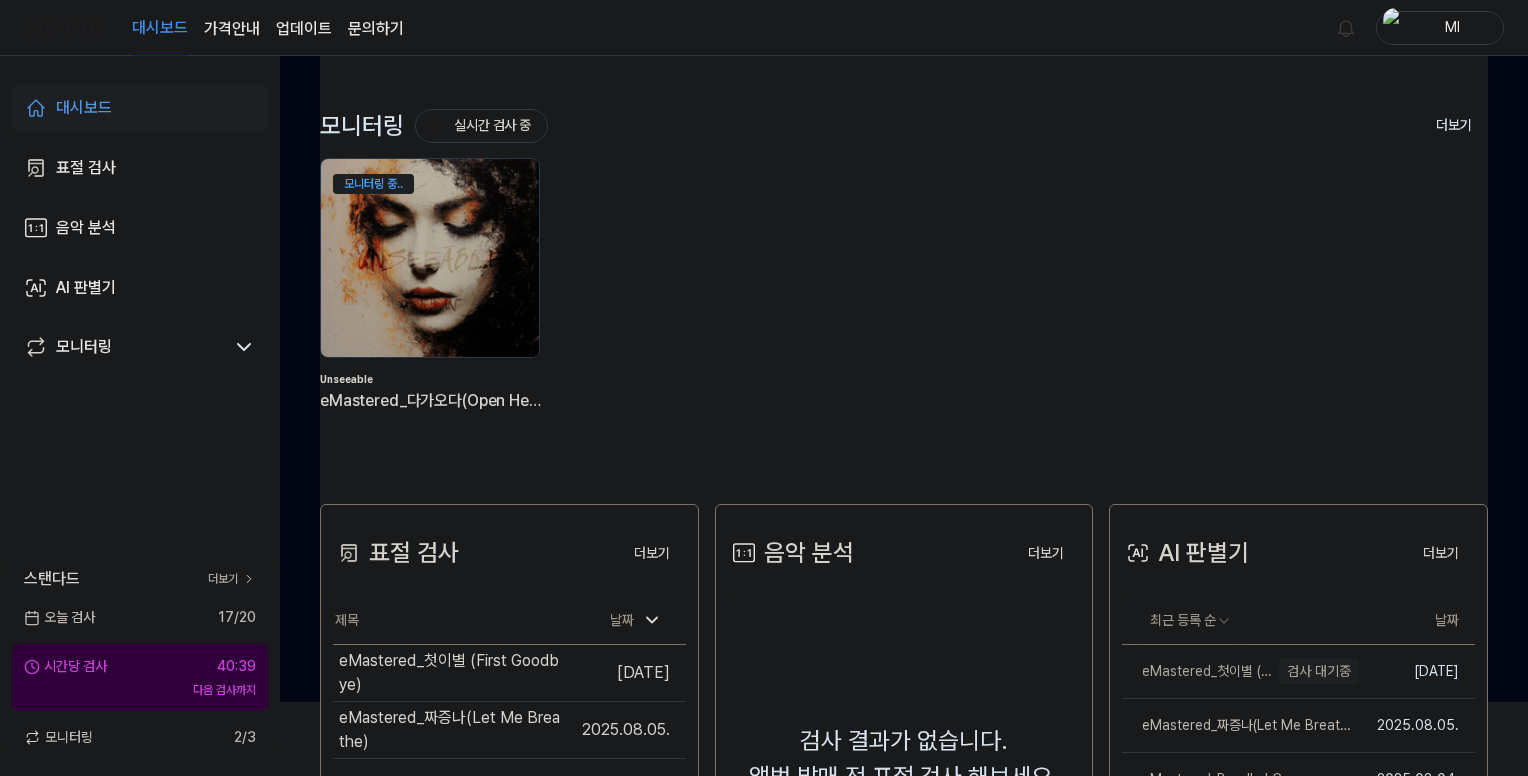 scroll, scrollTop: 0, scrollLeft: 0, axis: both 